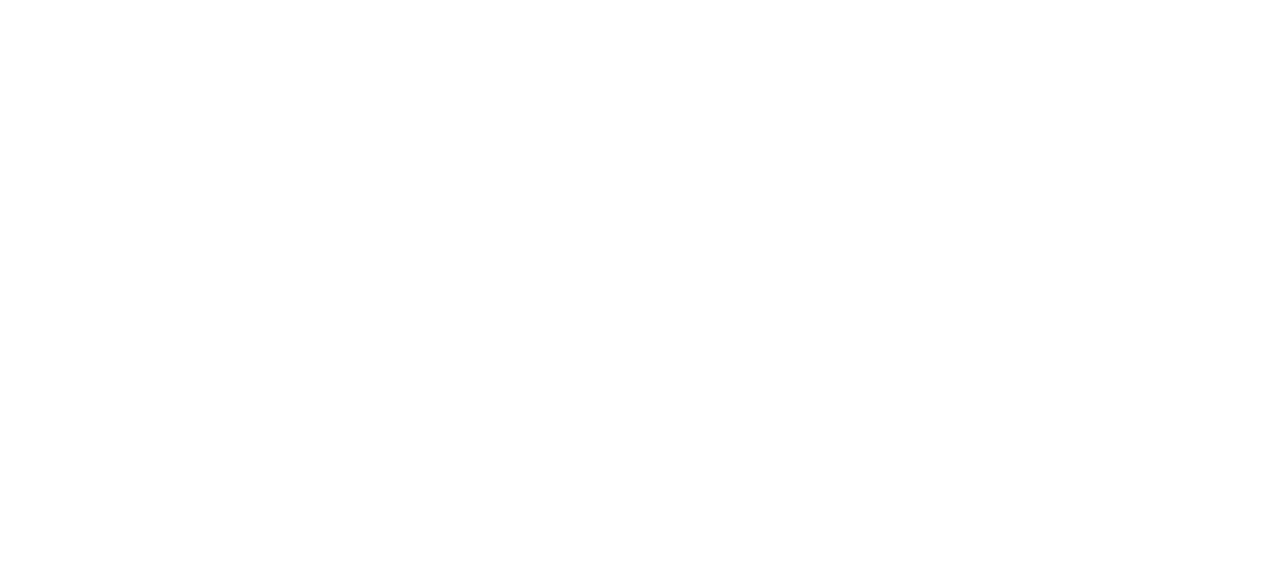 scroll, scrollTop: 0, scrollLeft: 0, axis: both 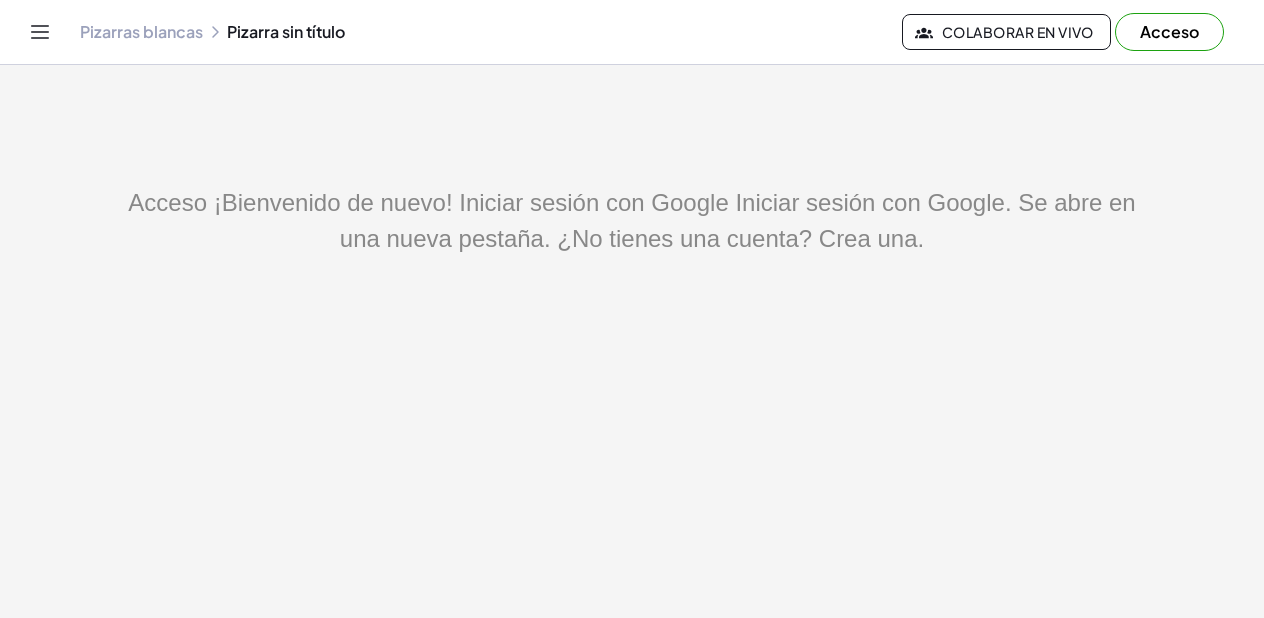 click on "Acceso ¡Bienvenido de nuevo! Iniciar sesión con Google Iniciar sesión con Google. Se abre en una nueva pestaña. ¿No tienes una cuenta?  Crea  una." at bounding box center [632, 221] 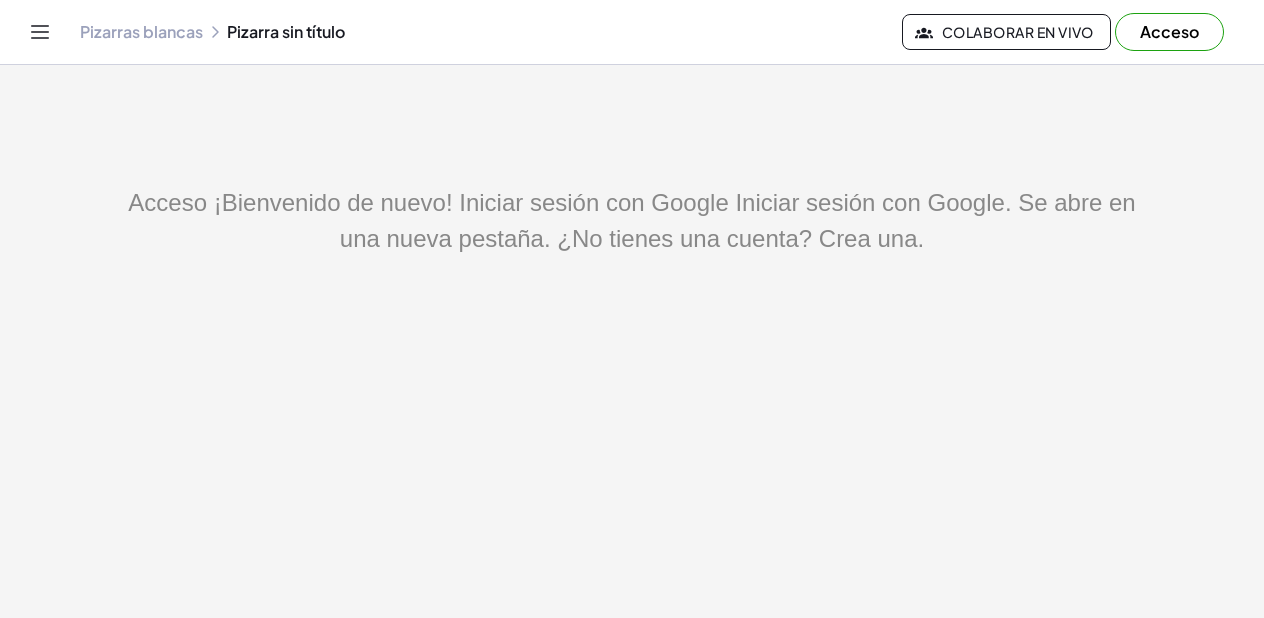 click on "Acceso" at bounding box center [1169, 32] 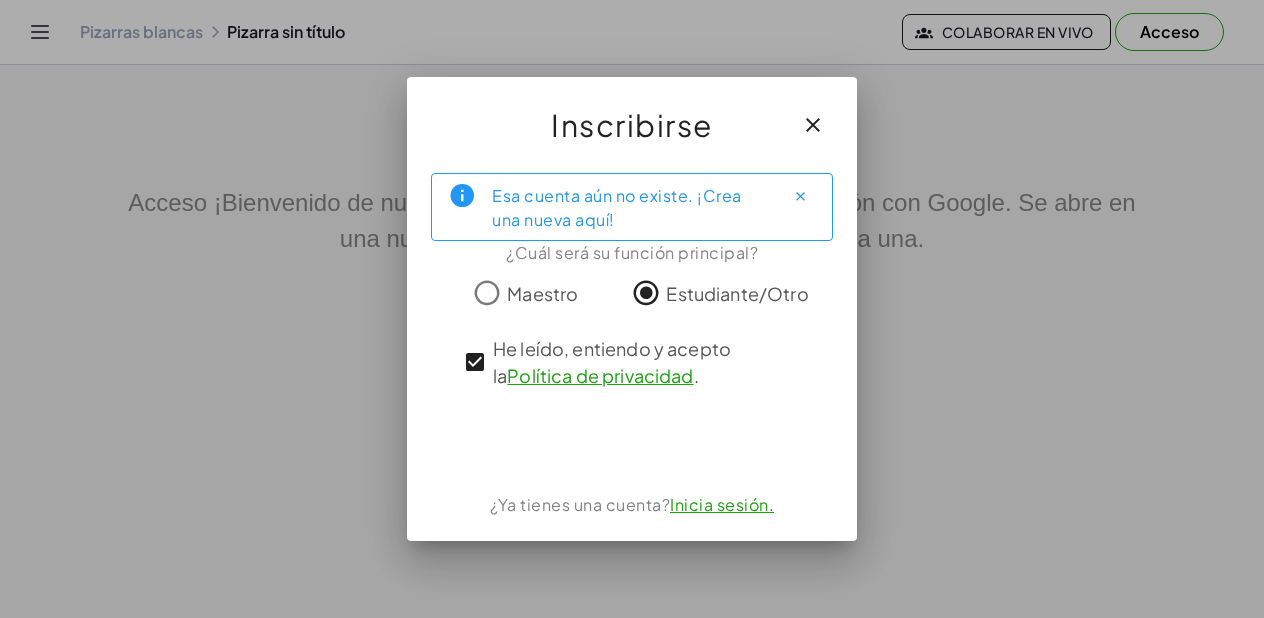 click on "Inicia sesión." at bounding box center (722, 504) 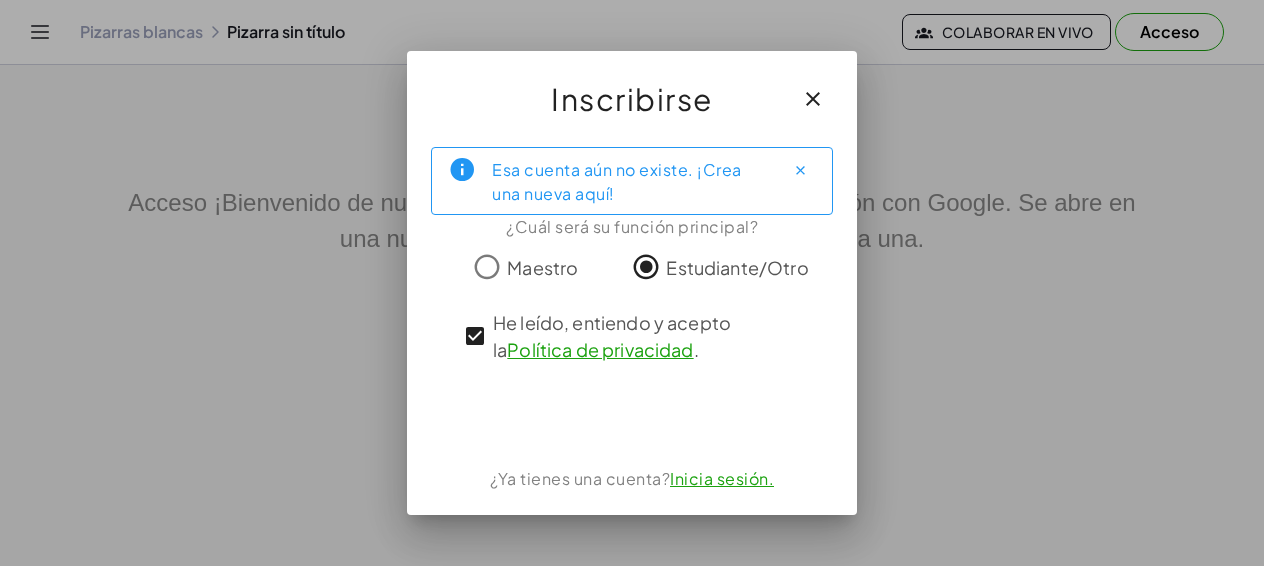 click on "Inicia sesión." at bounding box center [722, 478] 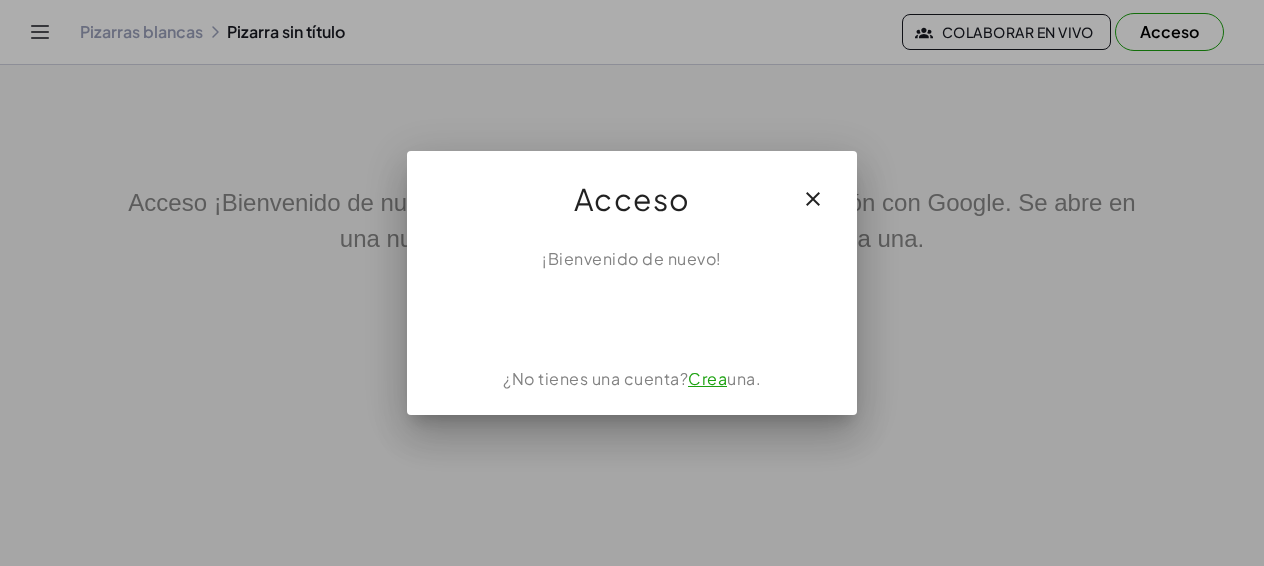 click on "¿No tienes una cuenta?  Crea  una." at bounding box center [632, 379] 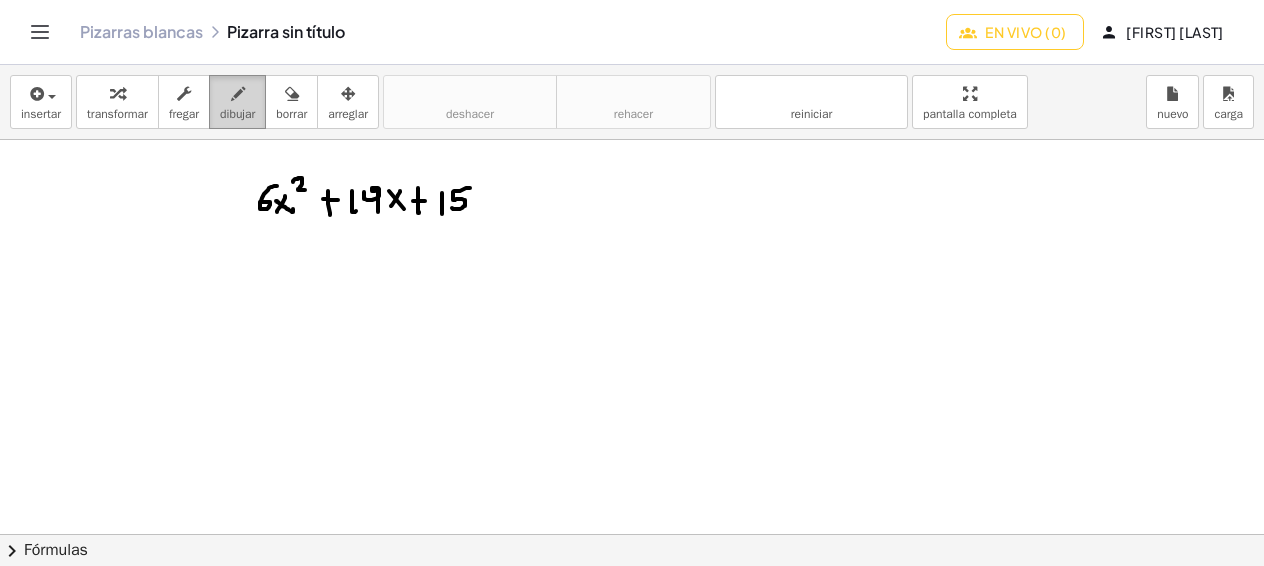 click at bounding box center [238, 94] 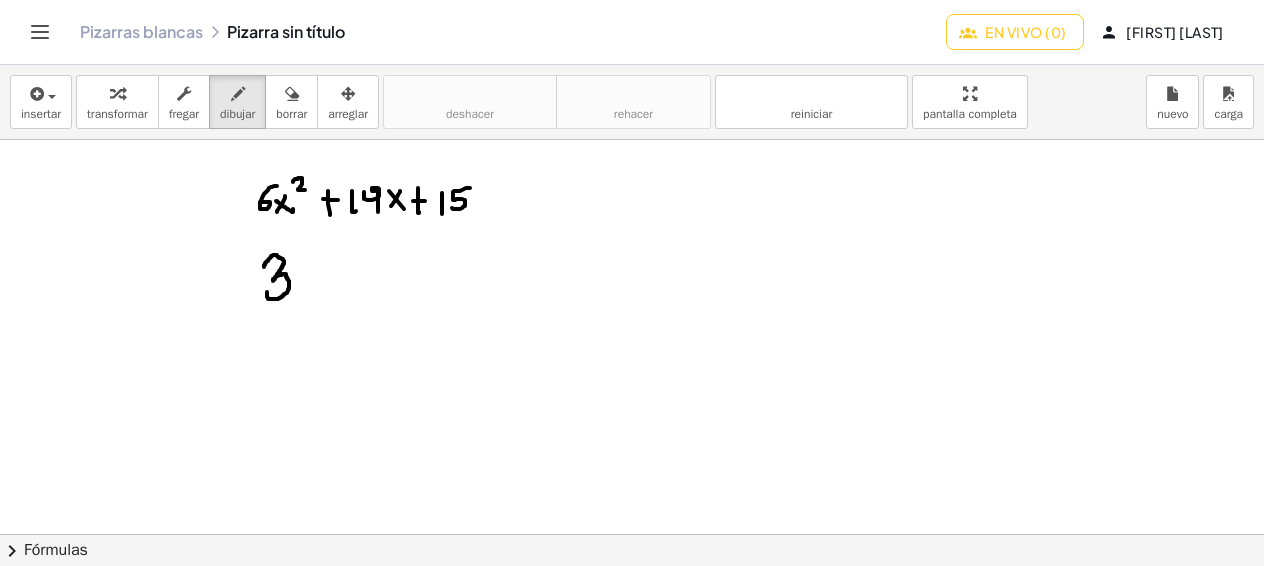 drag, startPoint x: 264, startPoint y: 267, endPoint x: 267, endPoint y: 291, distance: 24.186773 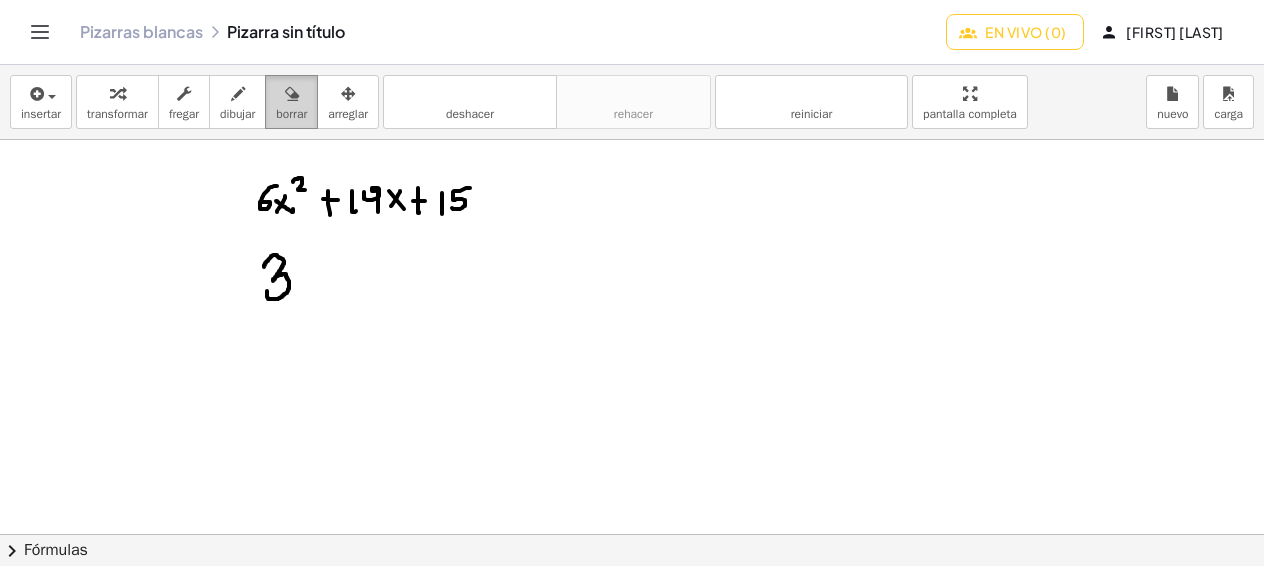 click at bounding box center (292, 94) 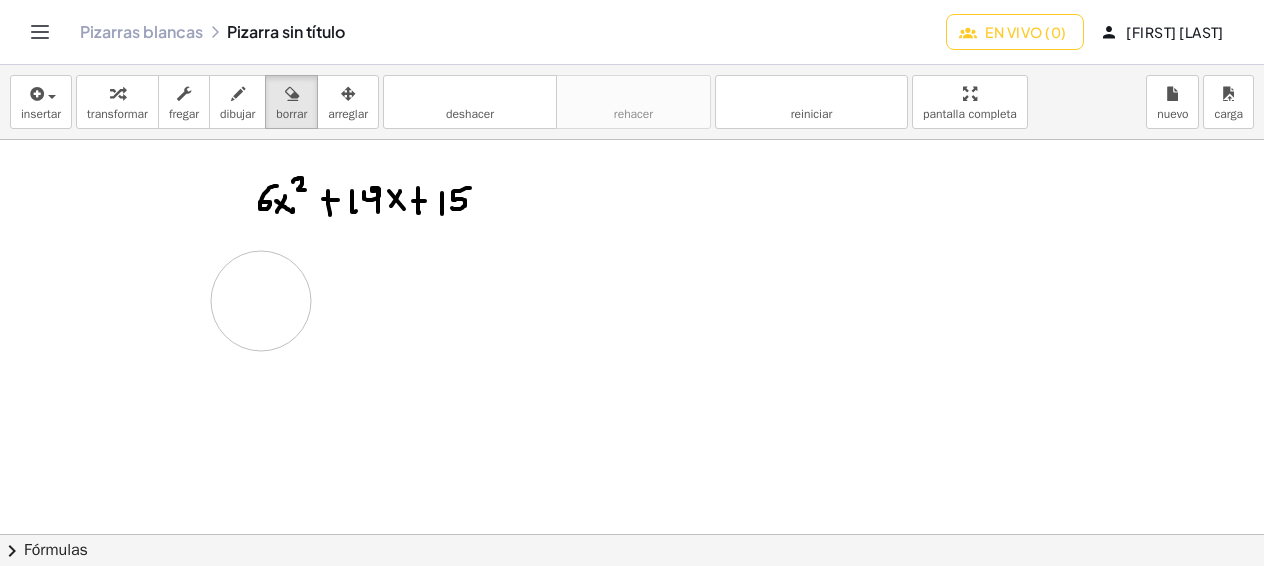 drag, startPoint x: 286, startPoint y: 314, endPoint x: 261, endPoint y: 301, distance: 28.178005 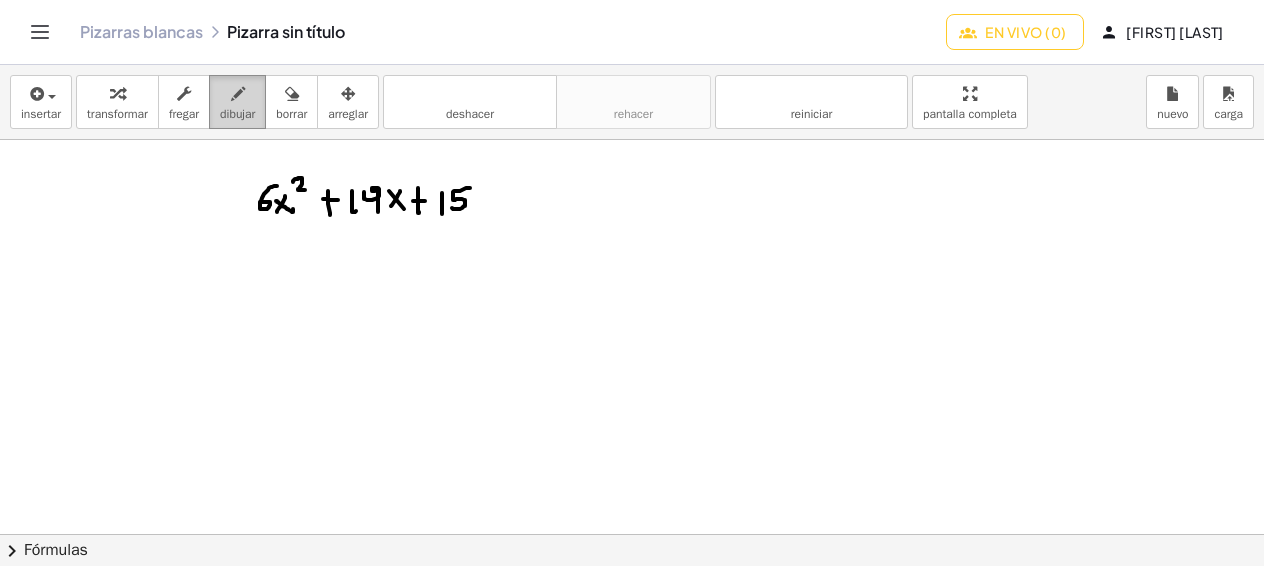 click on "dibujar" at bounding box center (237, 114) 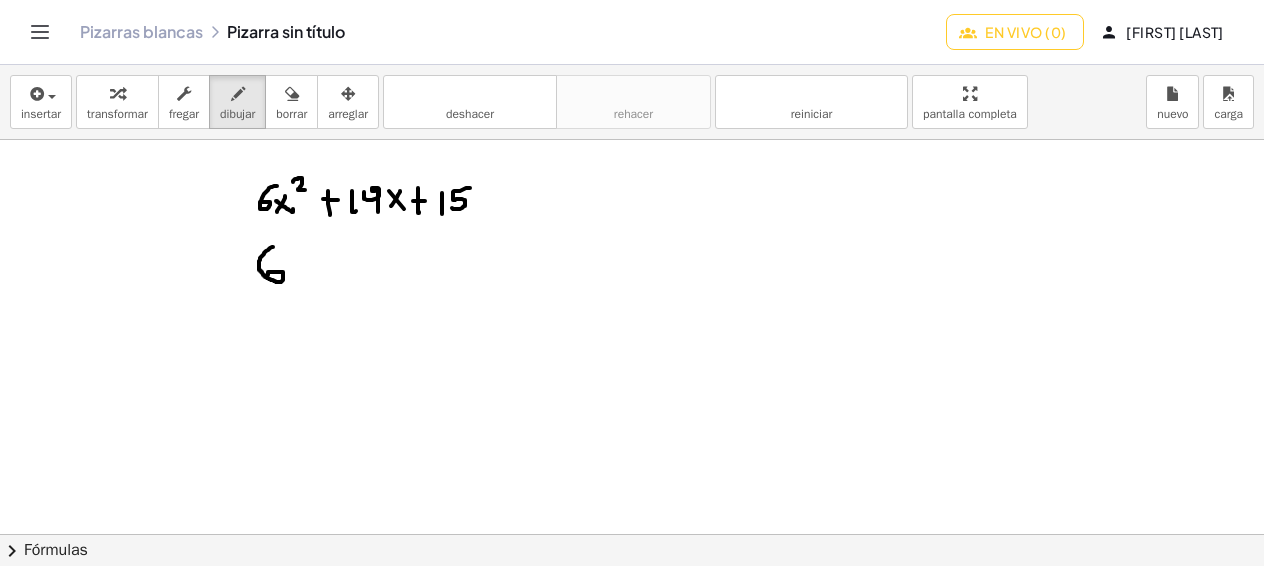 drag, startPoint x: 273, startPoint y: 247, endPoint x: 266, endPoint y: 277, distance: 30.805843 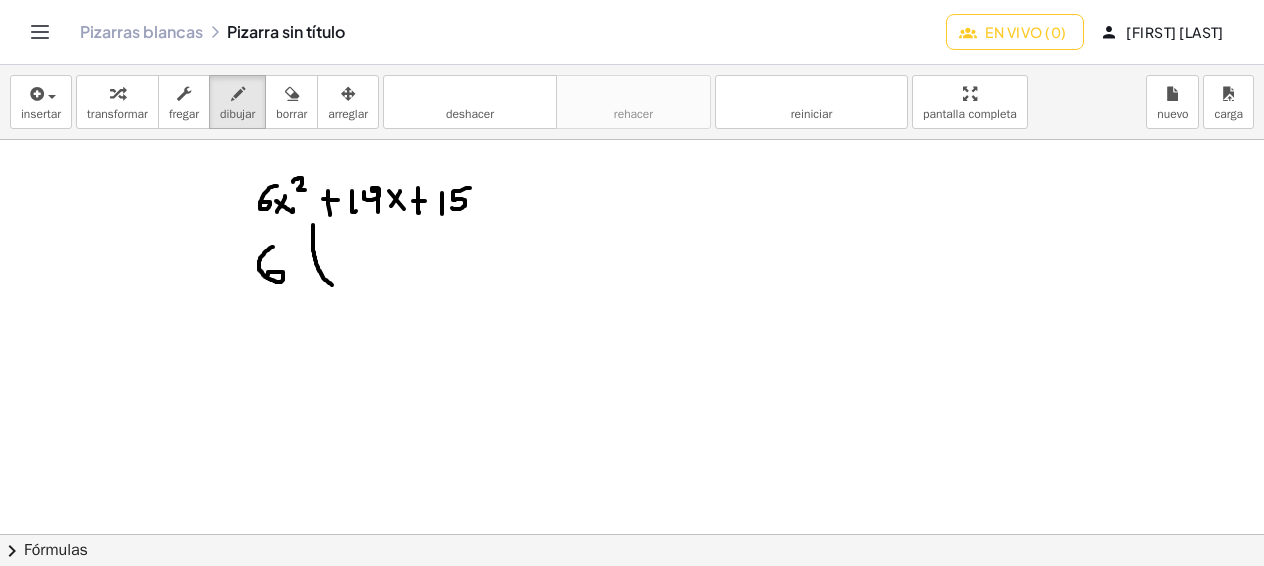 drag, startPoint x: 313, startPoint y: 225, endPoint x: 339, endPoint y: 289, distance: 69.079666 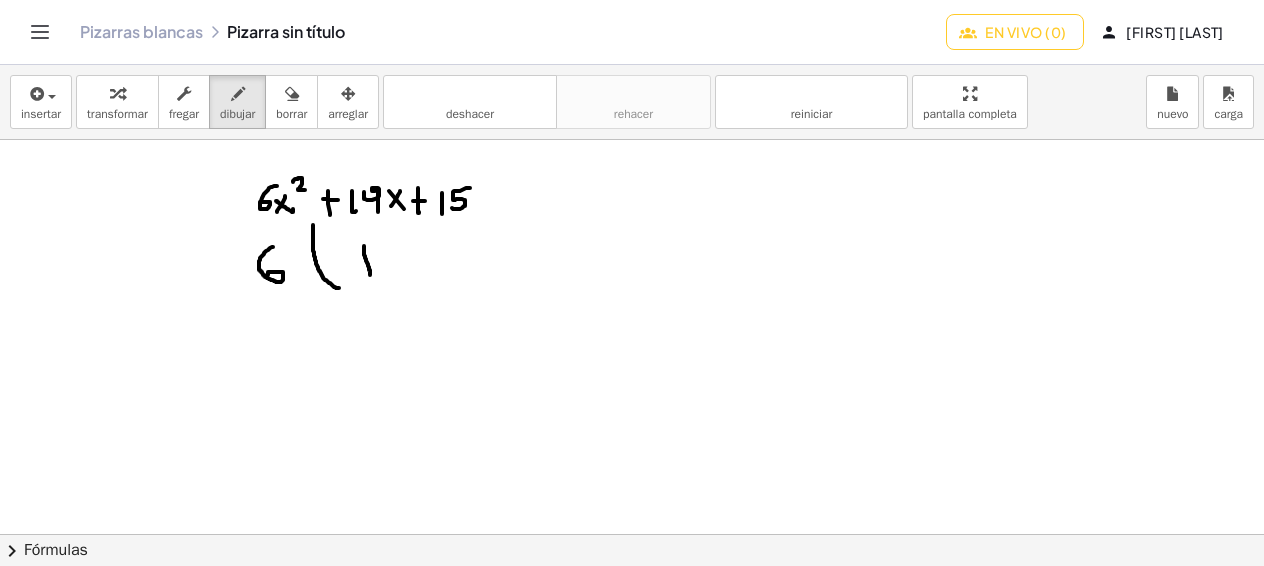 drag, startPoint x: 364, startPoint y: 246, endPoint x: 370, endPoint y: 275, distance: 29.614185 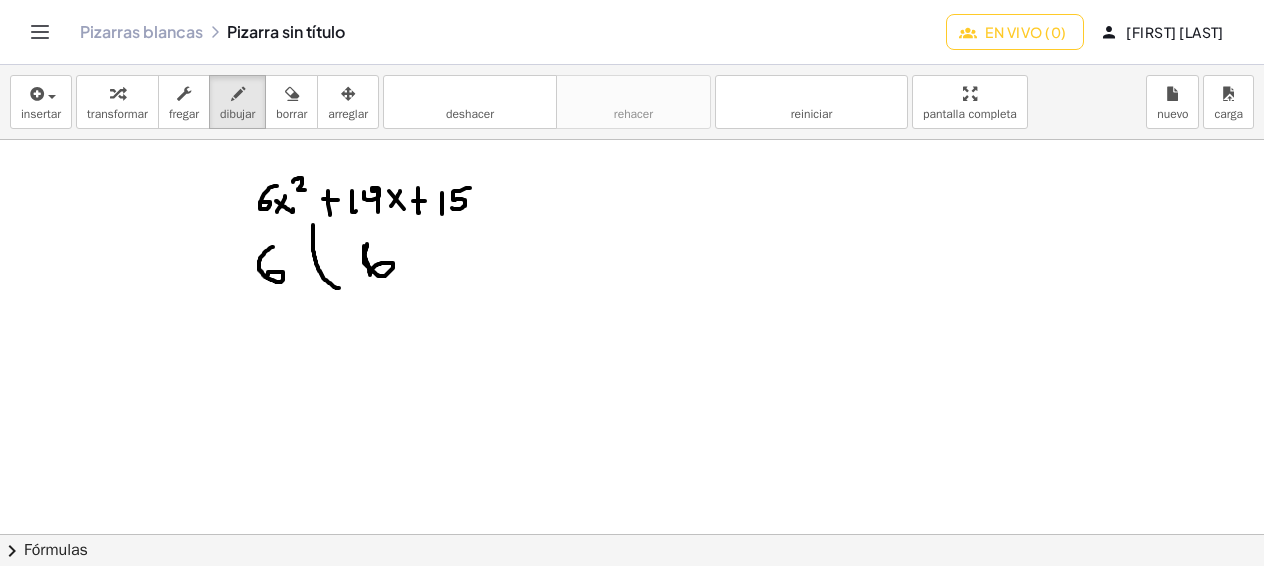 drag, startPoint x: 367, startPoint y: 244, endPoint x: 369, endPoint y: 272, distance: 28.071337 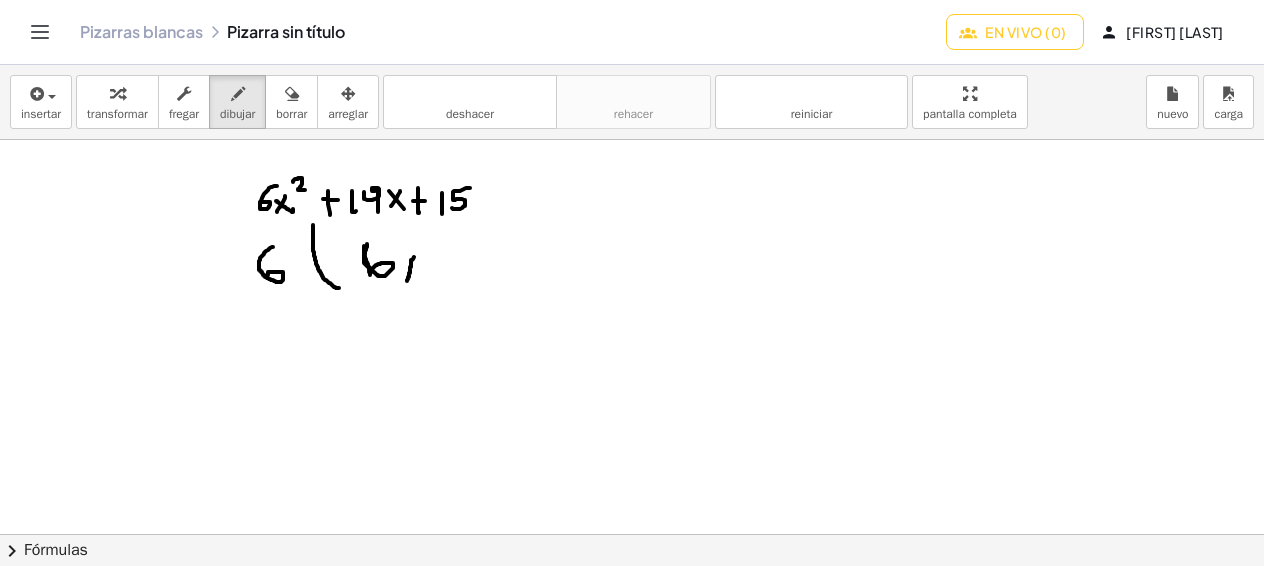 drag, startPoint x: 414, startPoint y: 257, endPoint x: 407, endPoint y: 281, distance: 25 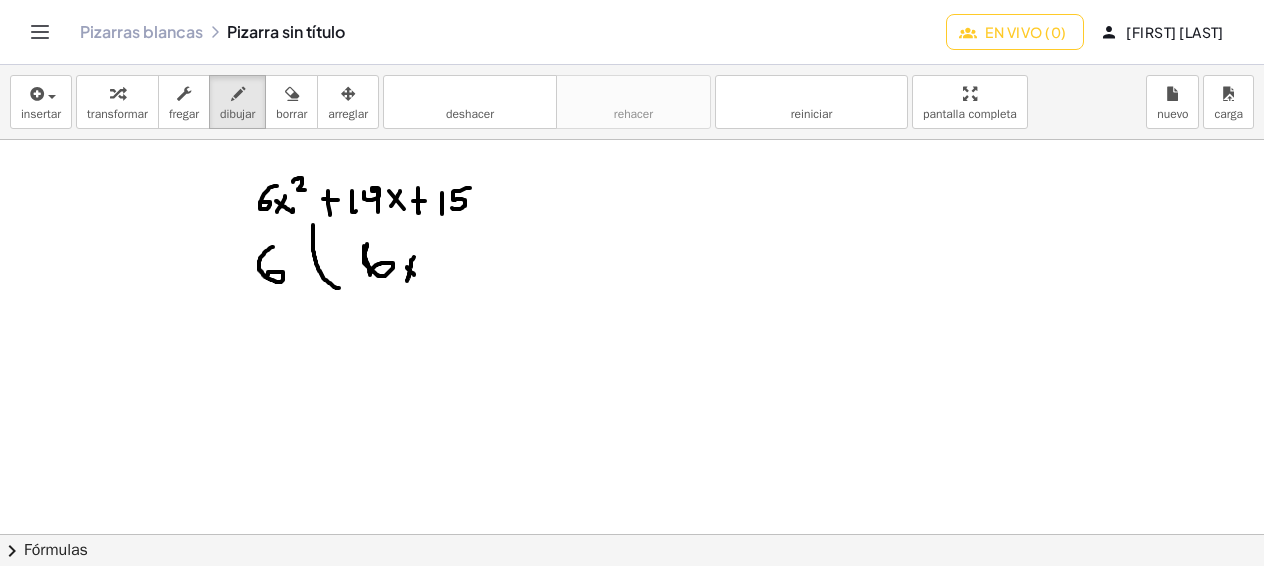drag, startPoint x: 407, startPoint y: 267, endPoint x: 419, endPoint y: 278, distance: 16.27882 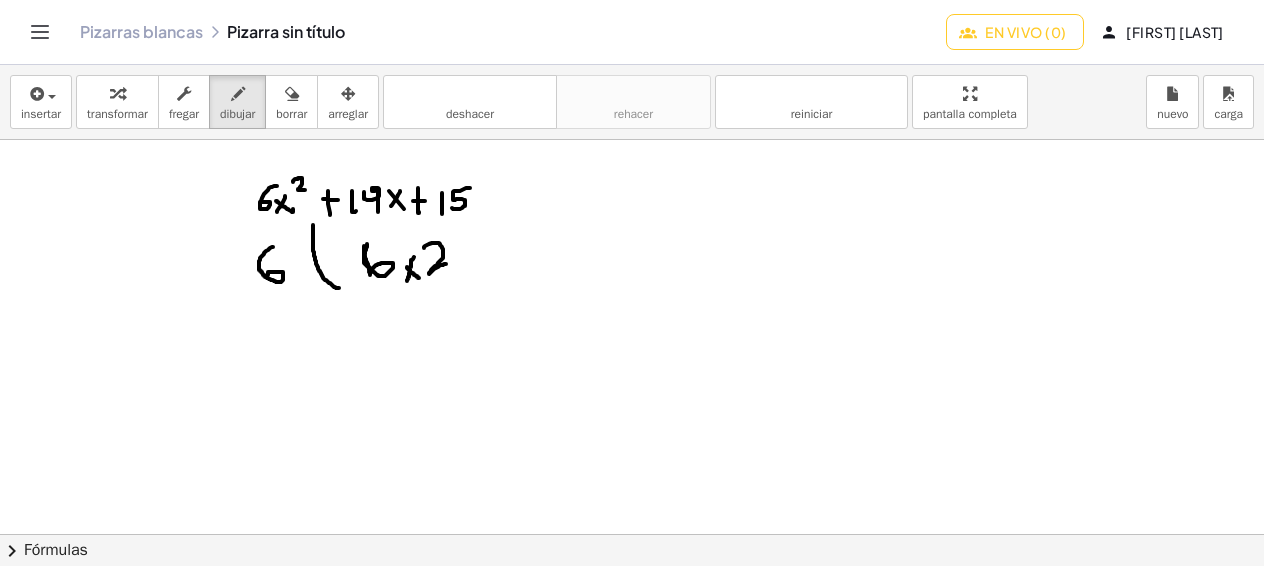 drag, startPoint x: 424, startPoint y: 248, endPoint x: 449, endPoint y: 263, distance: 29.15476 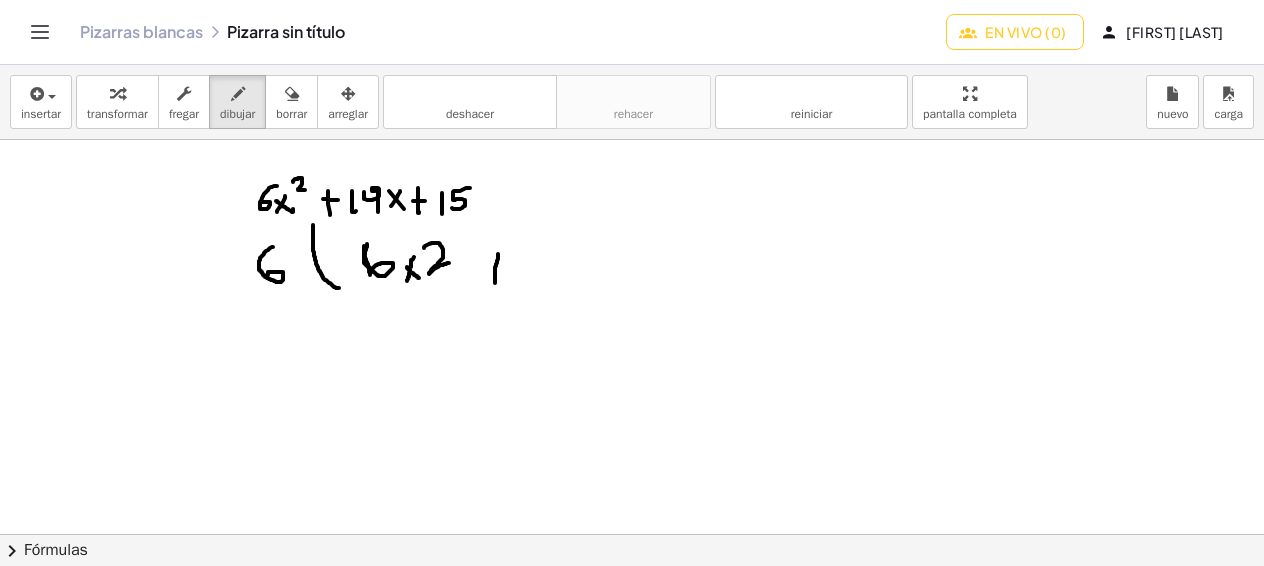 drag, startPoint x: 498, startPoint y: 254, endPoint x: 496, endPoint y: 284, distance: 30.066593 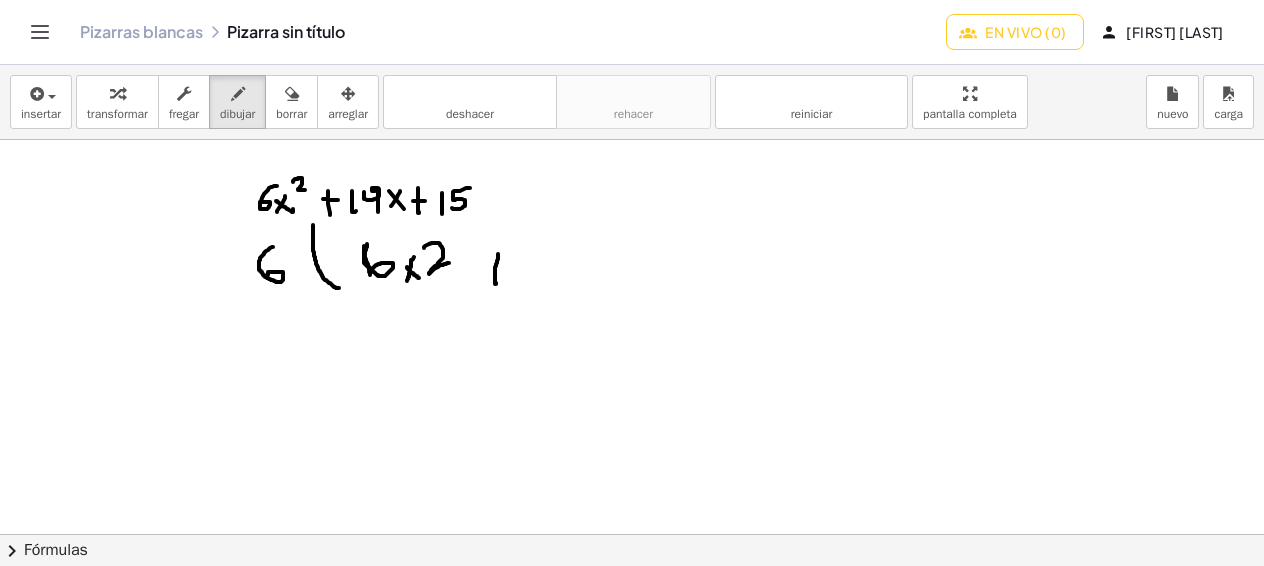 click at bounding box center [632, 534] 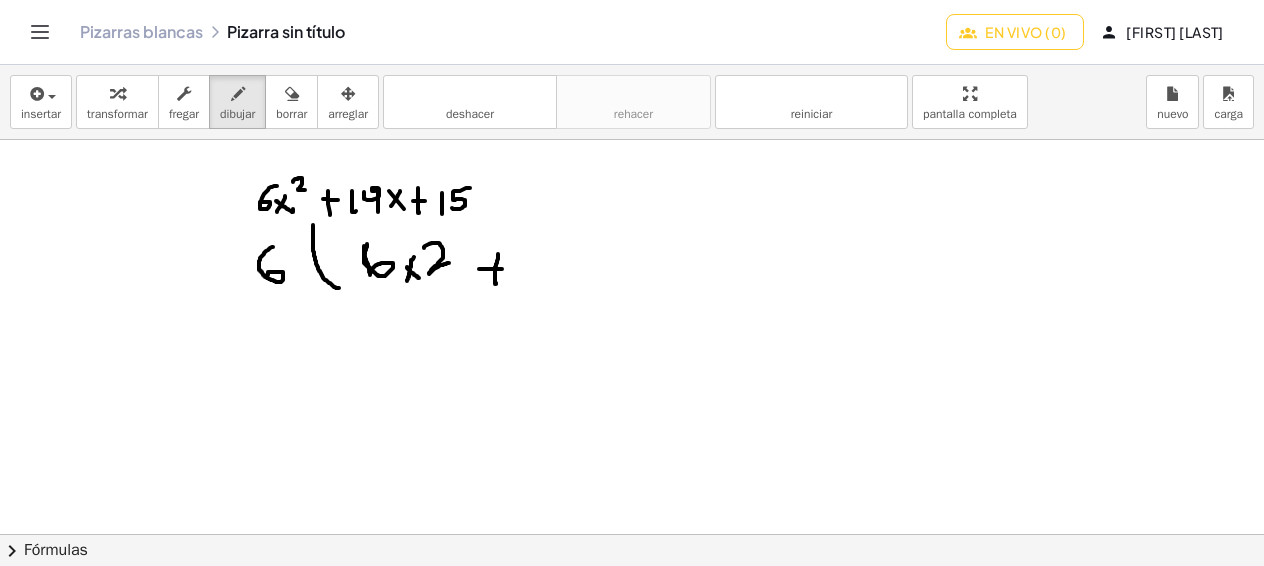drag, startPoint x: 479, startPoint y: 269, endPoint x: 505, endPoint y: 269, distance: 26 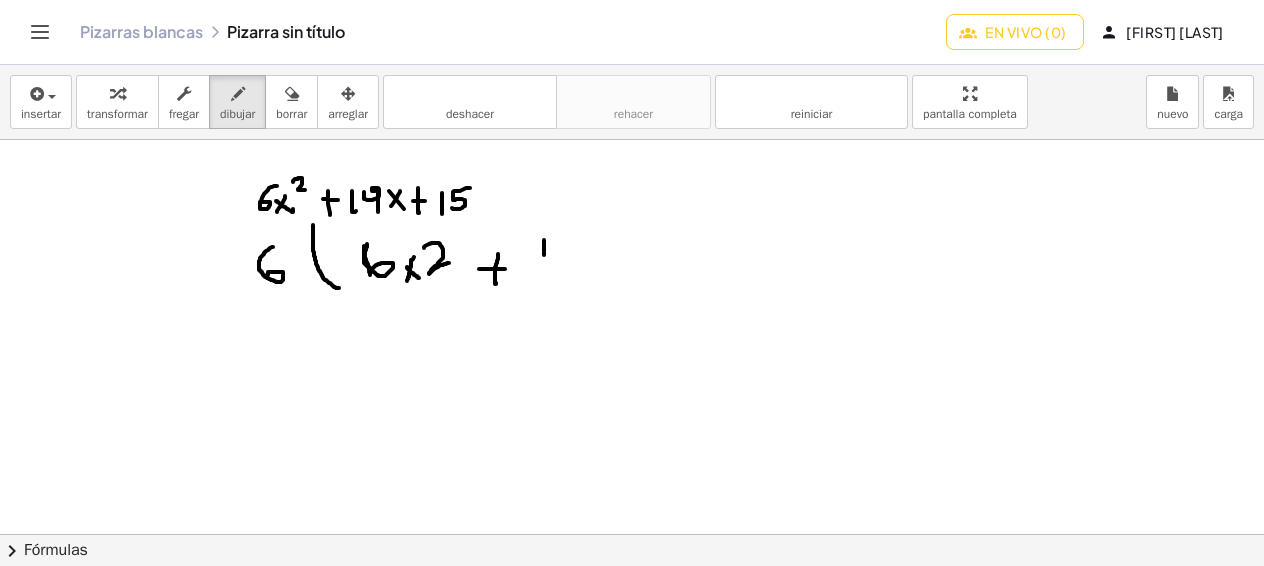 drag, startPoint x: 544, startPoint y: 240, endPoint x: 549, endPoint y: 270, distance: 30.413813 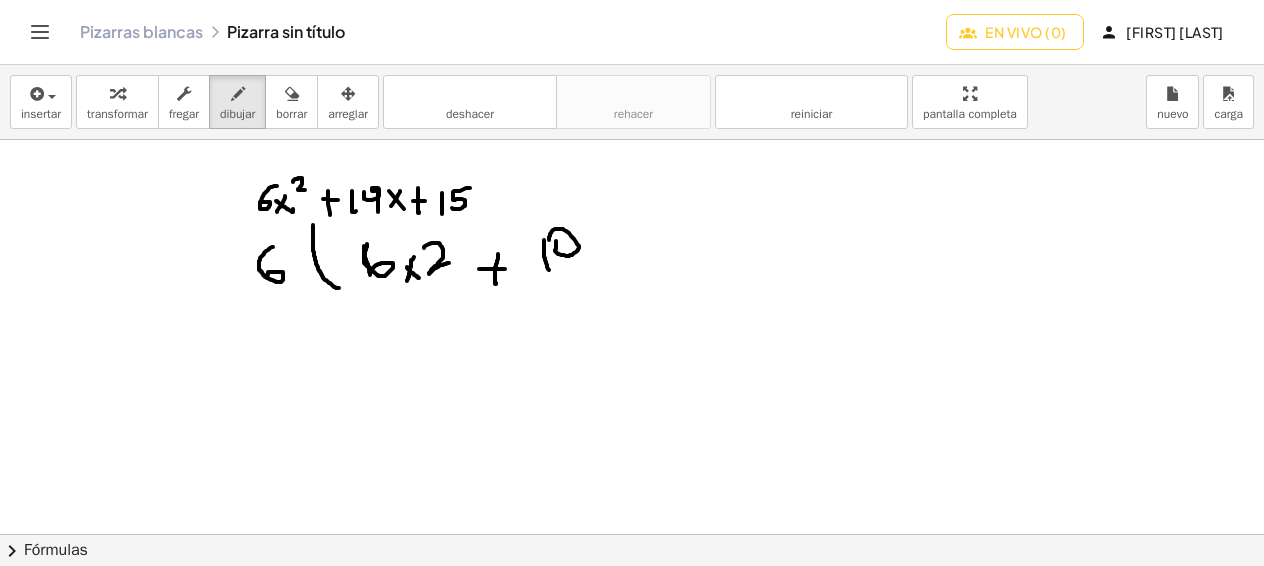 click at bounding box center (632, 534) 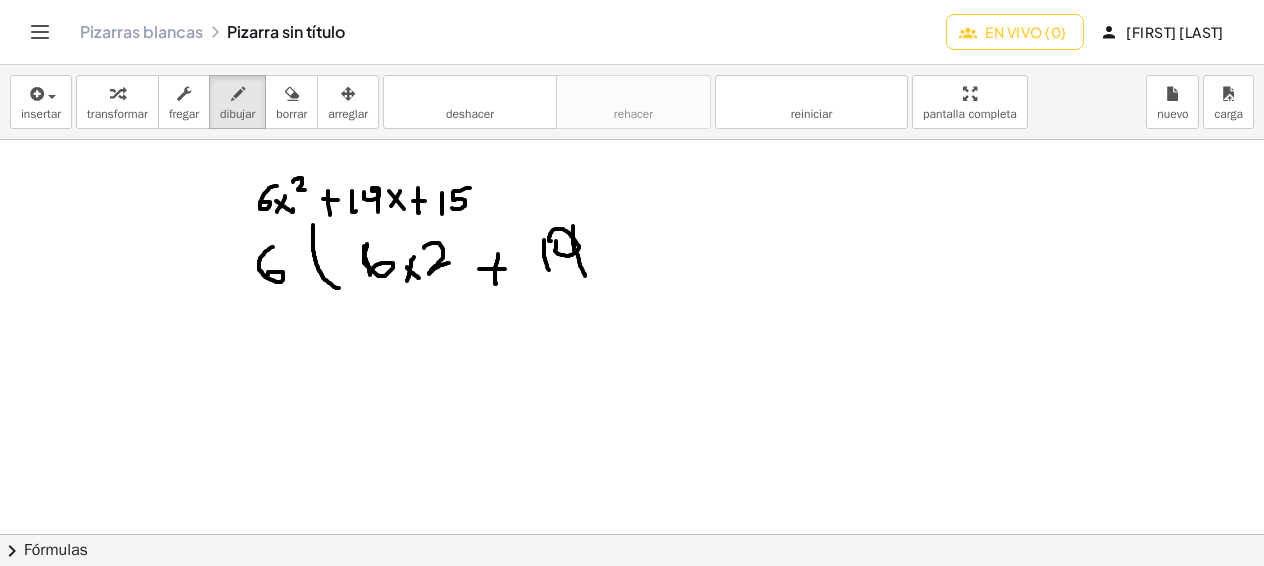 drag, startPoint x: 573, startPoint y: 226, endPoint x: 585, endPoint y: 280, distance: 55.31727 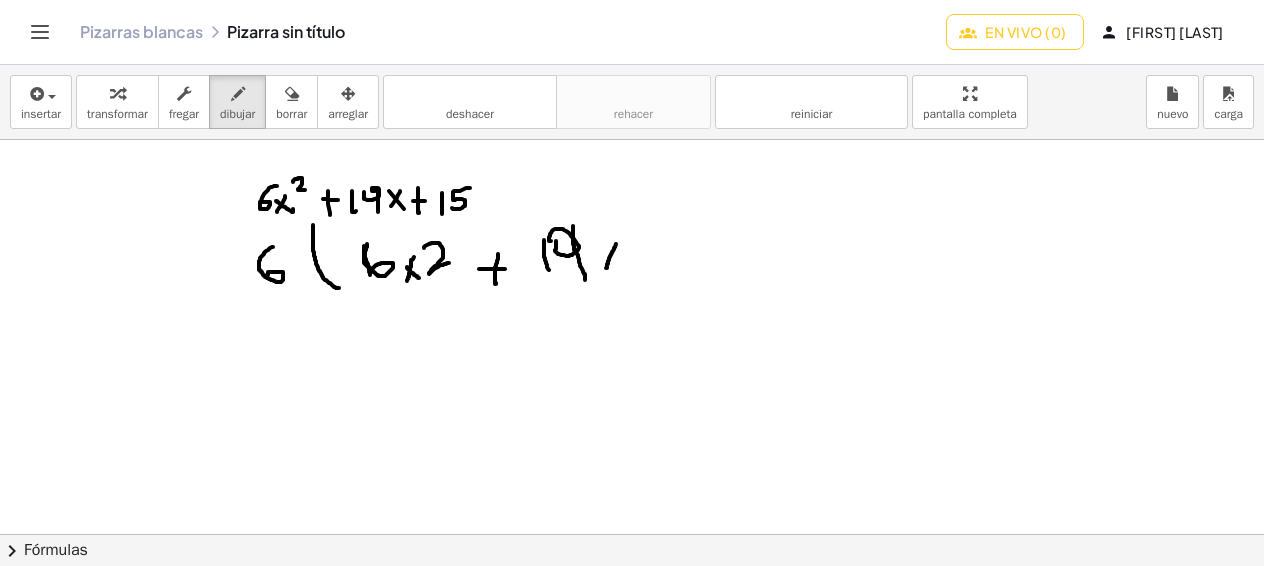 drag, startPoint x: 616, startPoint y: 244, endPoint x: 605, endPoint y: 272, distance: 30.083218 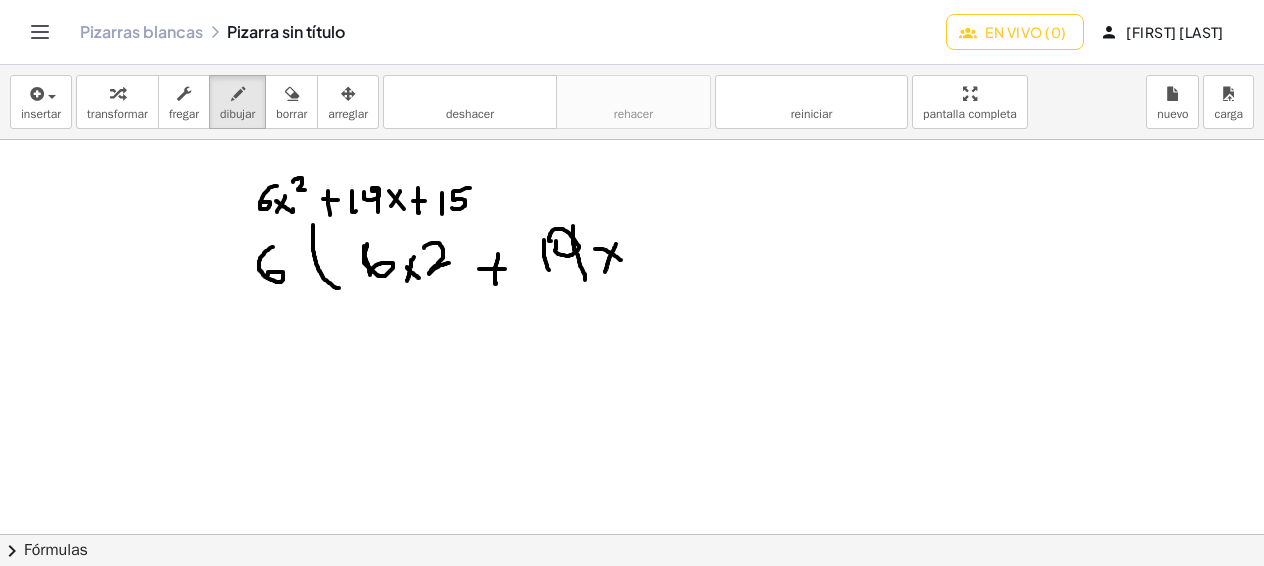 drag, startPoint x: 596, startPoint y: 249, endPoint x: 630, endPoint y: 270, distance: 39.962482 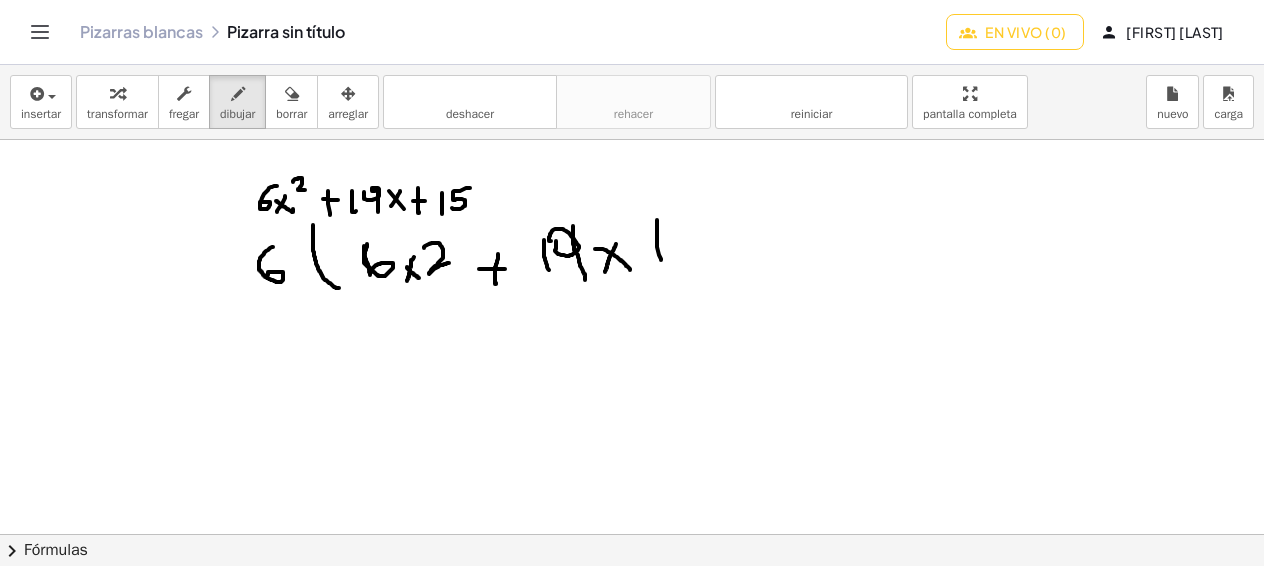 drag, startPoint x: 657, startPoint y: 220, endPoint x: 664, endPoint y: 268, distance: 48.507732 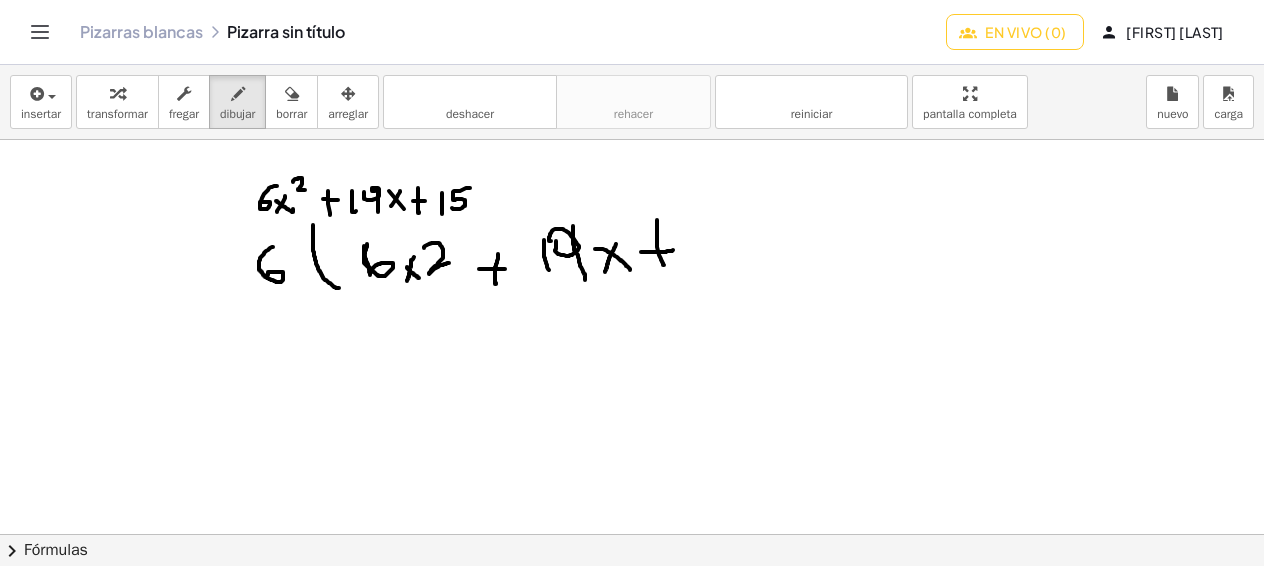 drag, startPoint x: 641, startPoint y: 252, endPoint x: 681, endPoint y: 249, distance: 40.112343 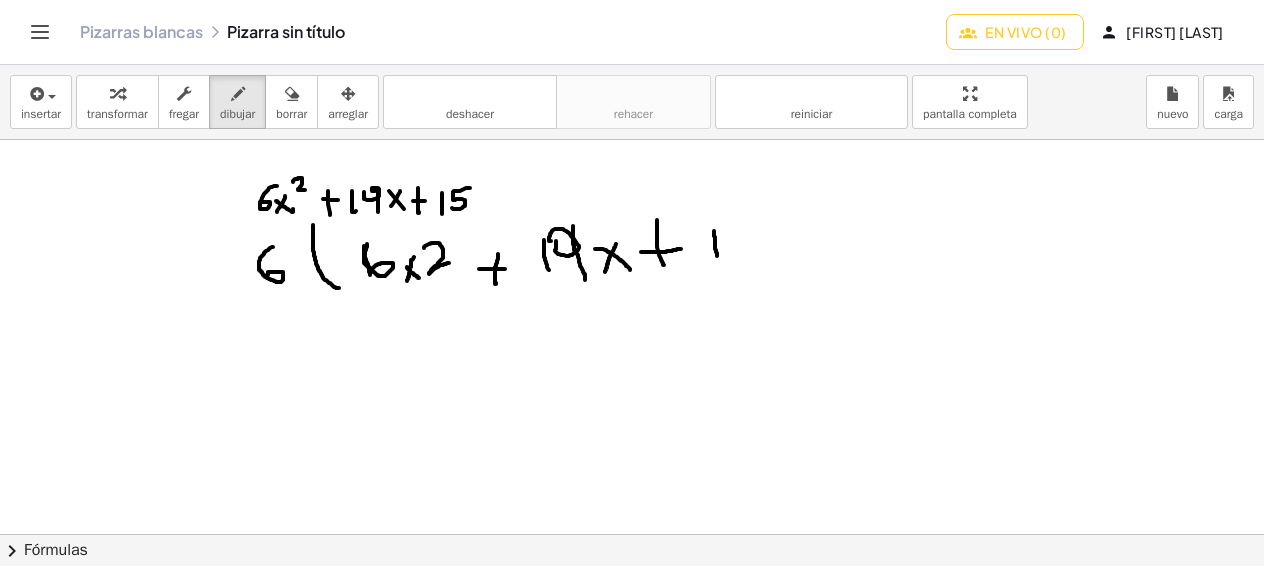 drag, startPoint x: 714, startPoint y: 231, endPoint x: 718, endPoint y: 262, distance: 31.257 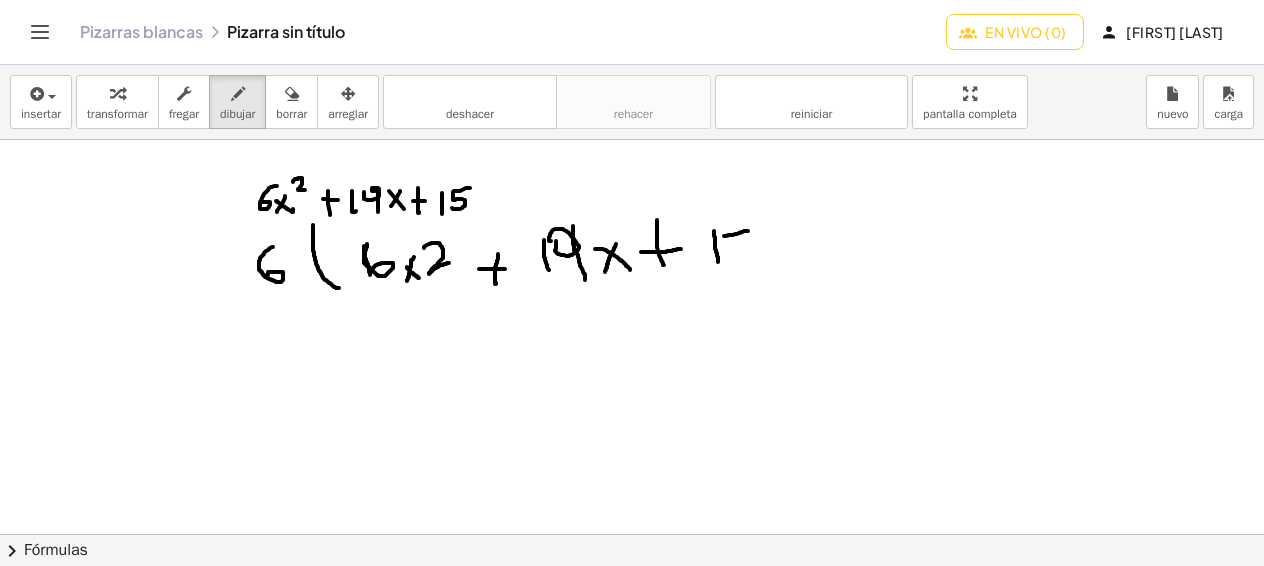 drag, startPoint x: 724, startPoint y: 236, endPoint x: 741, endPoint y: 231, distance: 17.720045 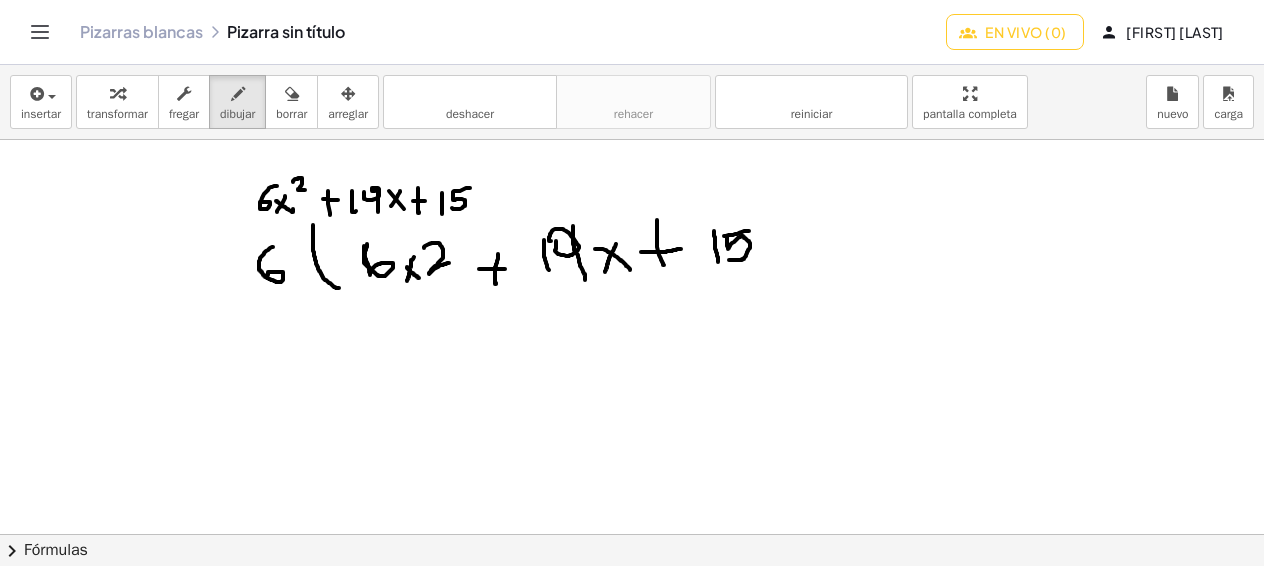drag, startPoint x: 727, startPoint y: 237, endPoint x: 729, endPoint y: 260, distance: 23.086792 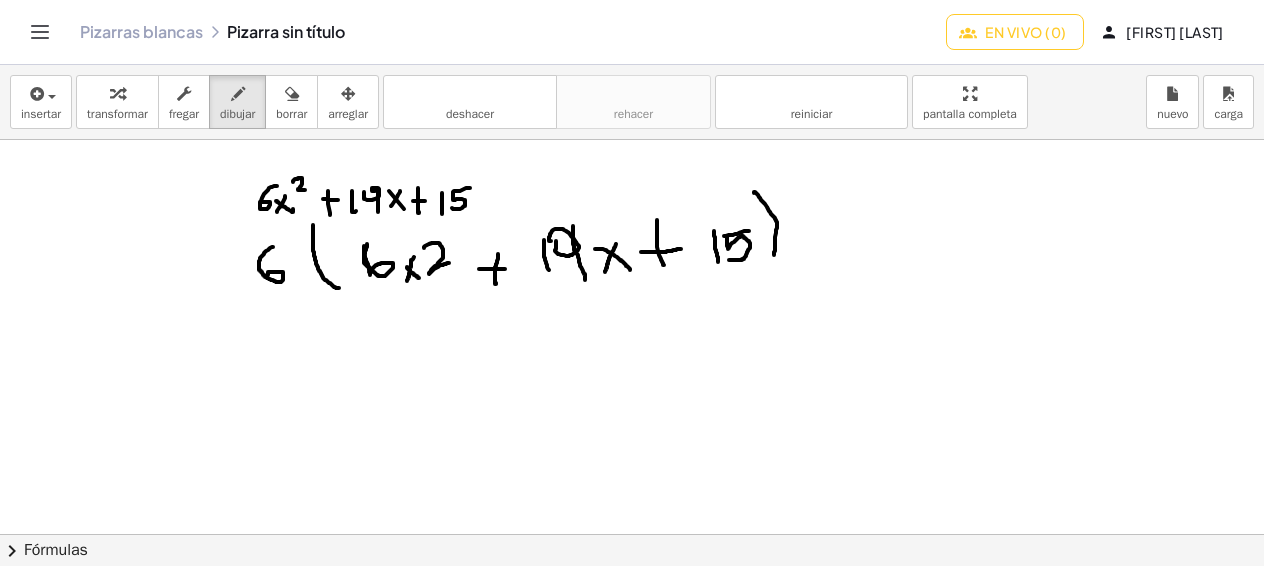 drag, startPoint x: 754, startPoint y: 193, endPoint x: 775, endPoint y: 259, distance: 69.260376 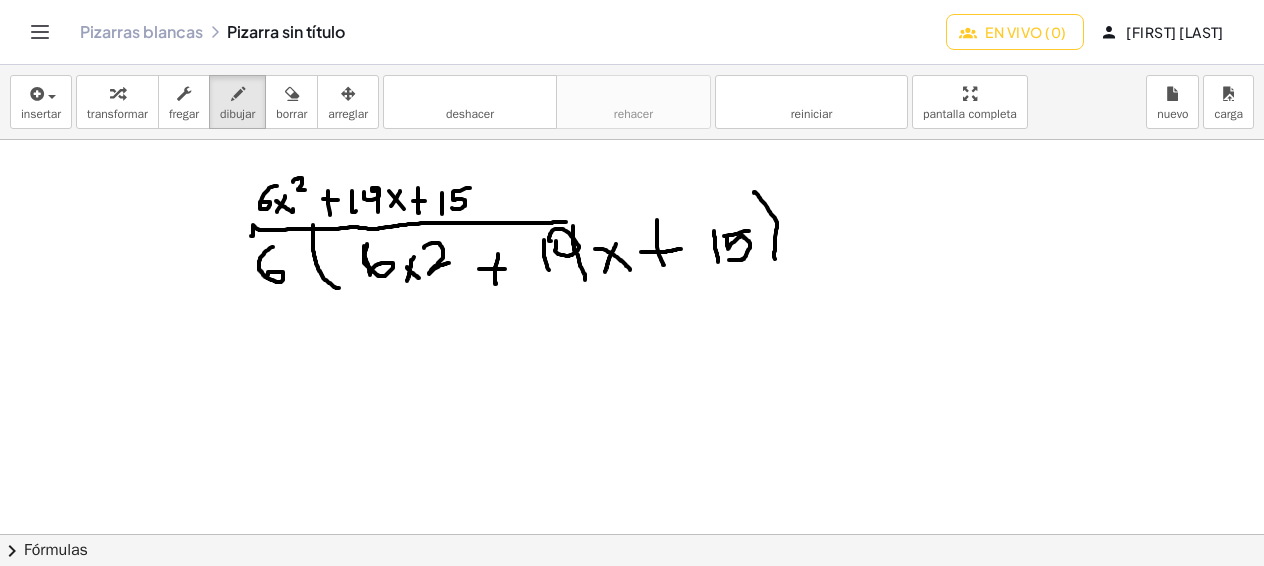 drag, startPoint x: 251, startPoint y: 236, endPoint x: 566, endPoint y: 222, distance: 315.31094 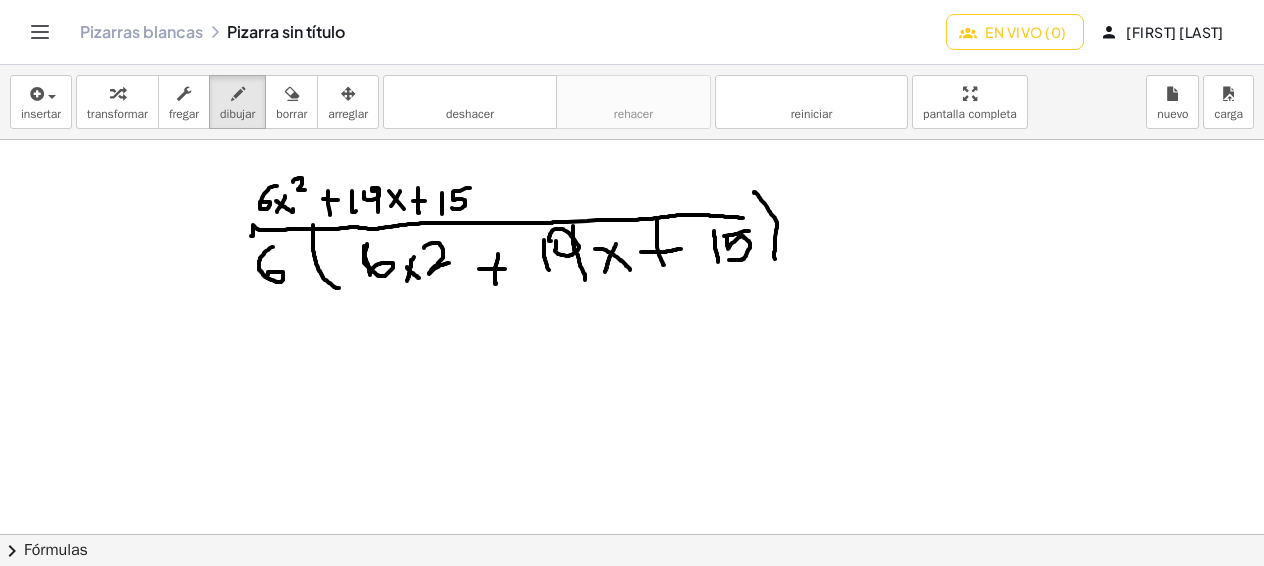 drag, startPoint x: 566, startPoint y: 222, endPoint x: 744, endPoint y: 219, distance: 178.02528 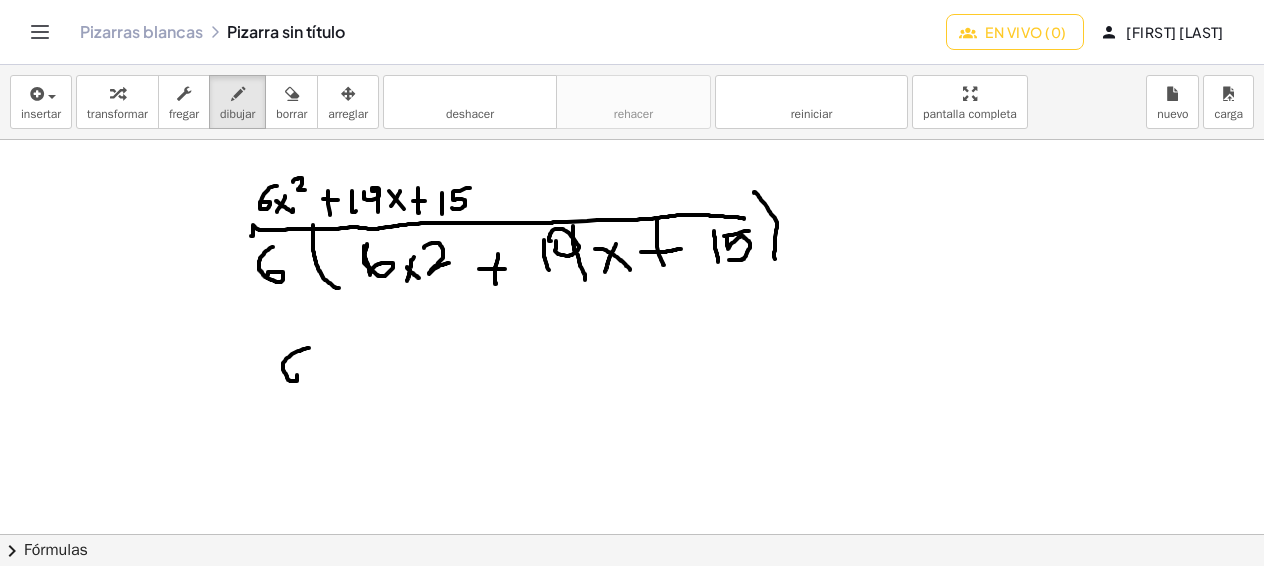 drag, startPoint x: 309, startPoint y: 348, endPoint x: 298, endPoint y: 374, distance: 28.231188 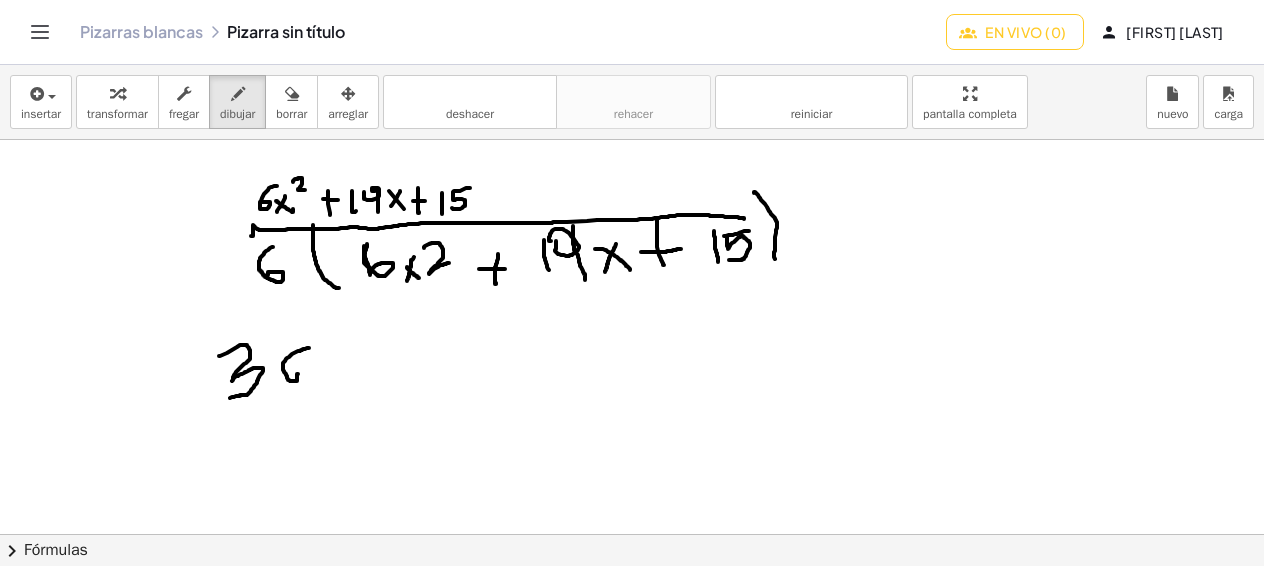 drag, startPoint x: 219, startPoint y: 356, endPoint x: 230, endPoint y: 393, distance: 38.600517 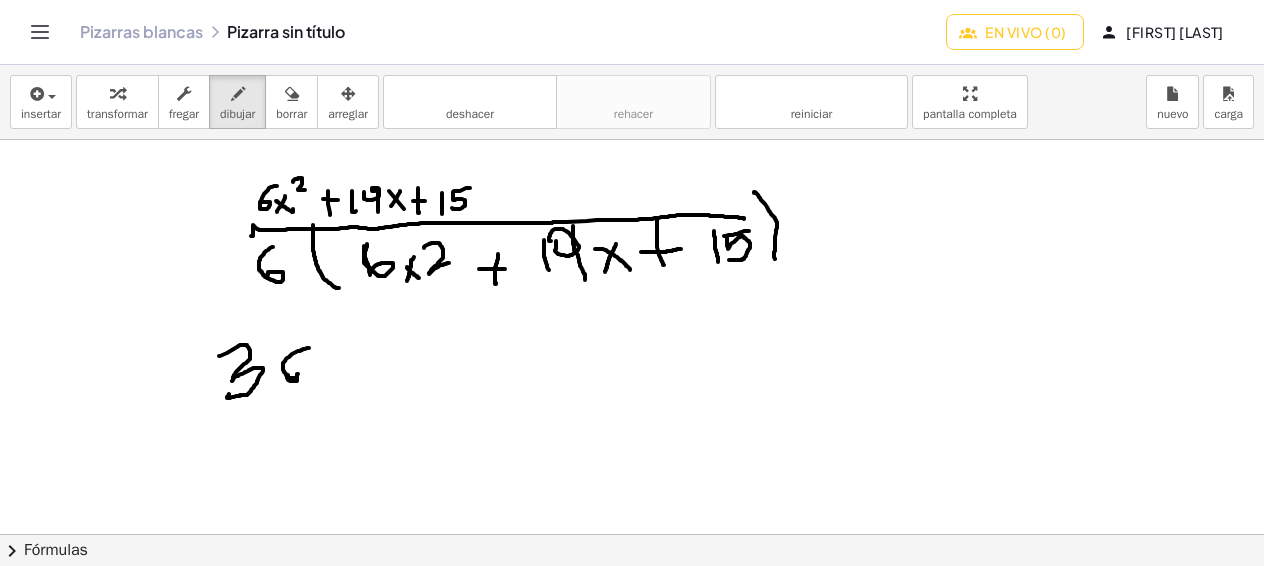 click at bounding box center [632, 534] 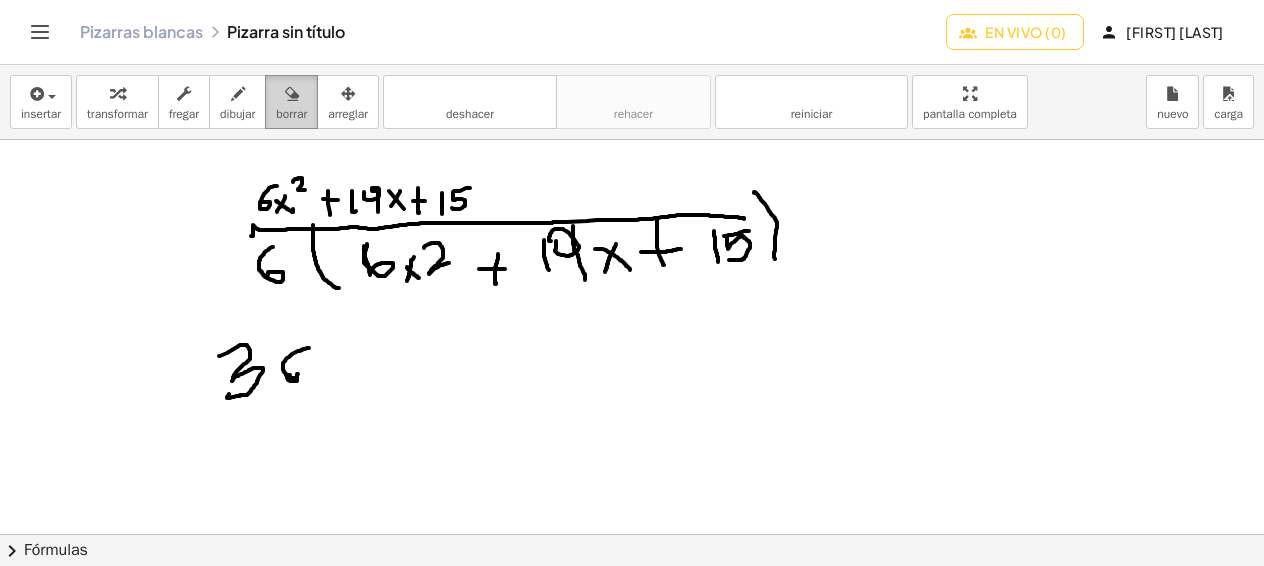 click at bounding box center (292, 94) 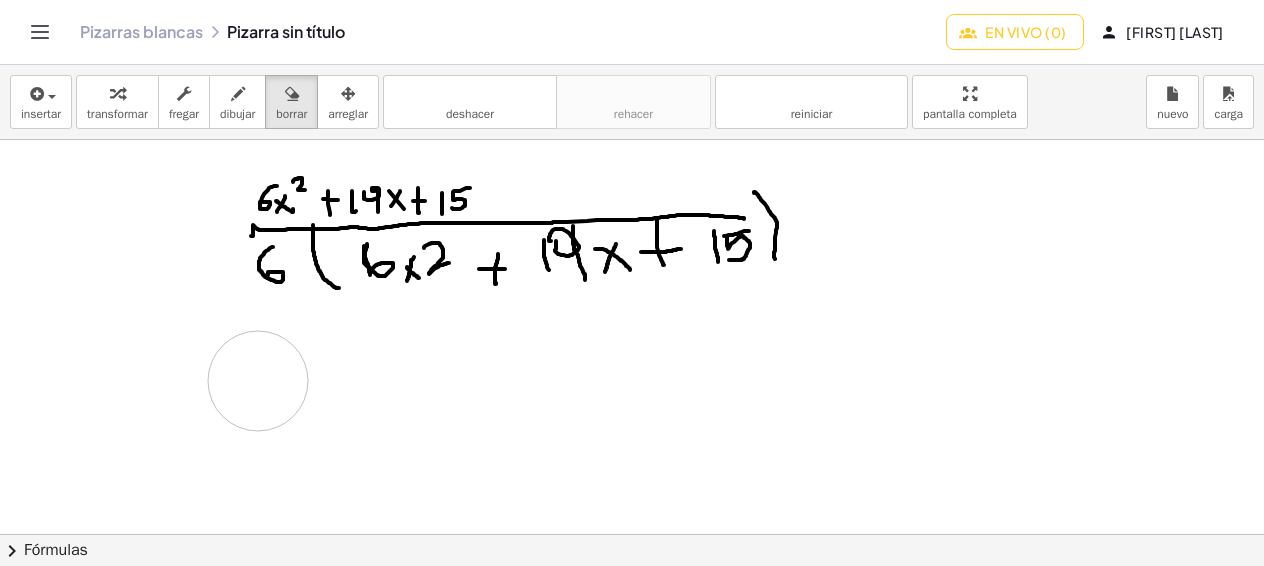 drag, startPoint x: 280, startPoint y: 344, endPoint x: 258, endPoint y: 382, distance: 43.908997 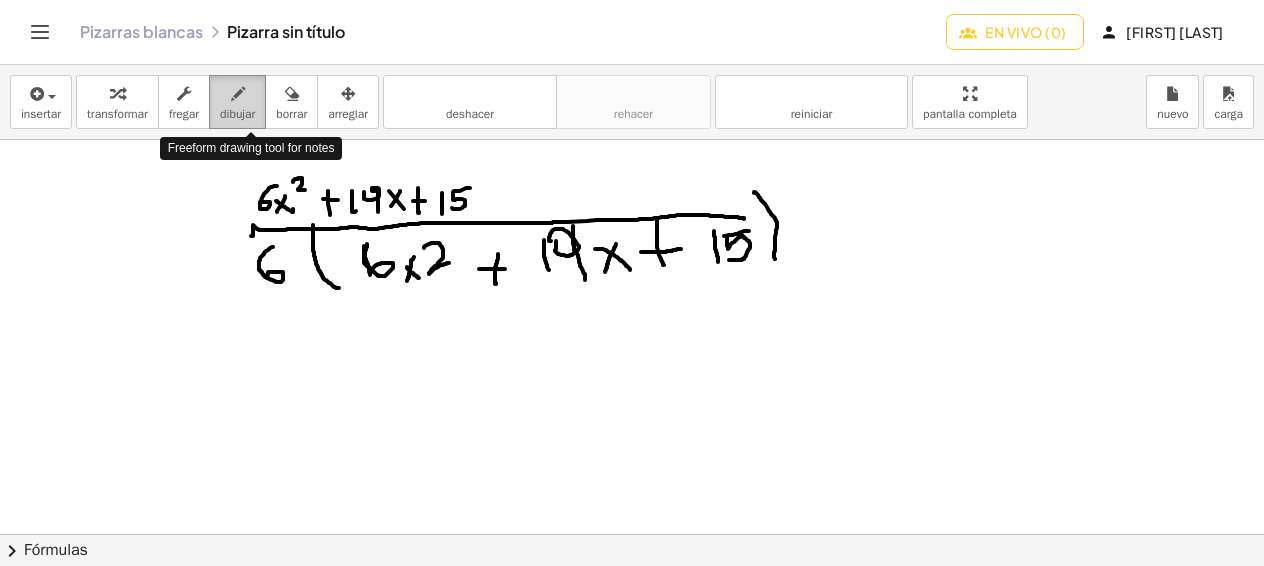 click on "dibujar" at bounding box center [237, 114] 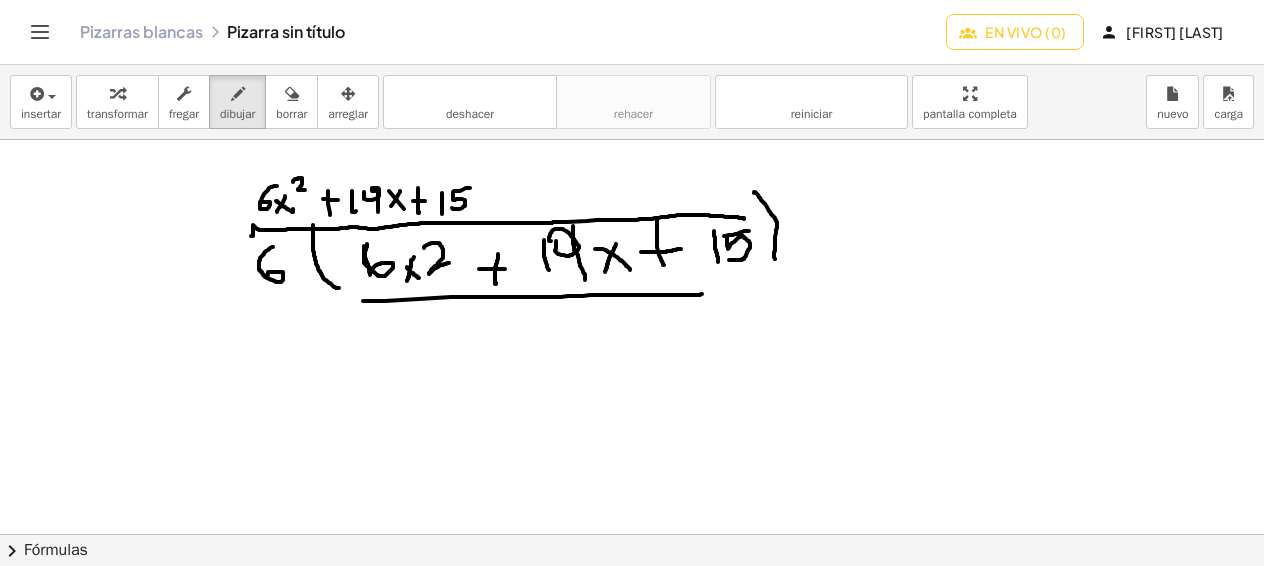 drag, startPoint x: 363, startPoint y: 301, endPoint x: 702, endPoint y: 294, distance: 339.07227 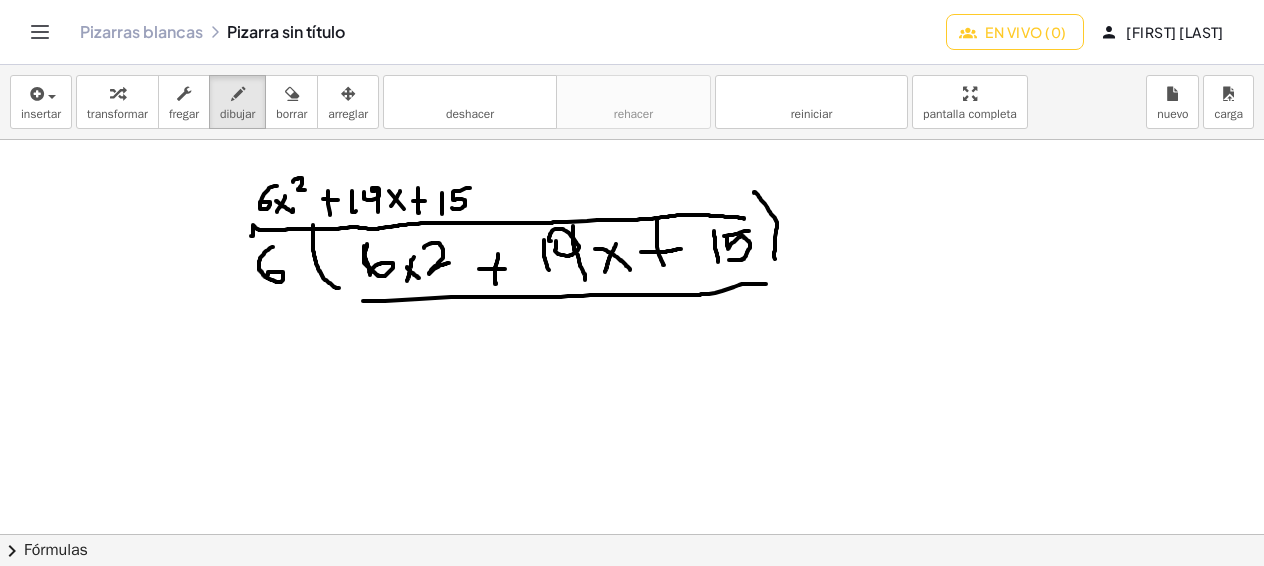 drag, startPoint x: 702, startPoint y: 294, endPoint x: 767, endPoint y: 286, distance: 65.490456 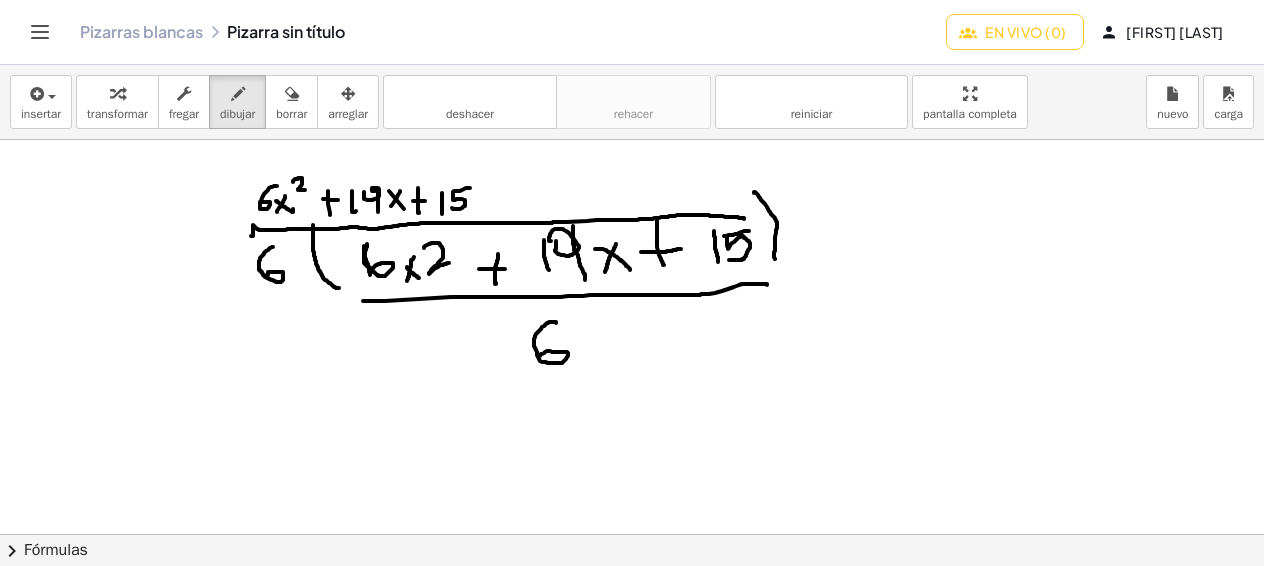 drag, startPoint x: 556, startPoint y: 323, endPoint x: 538, endPoint y: 356, distance: 37.589893 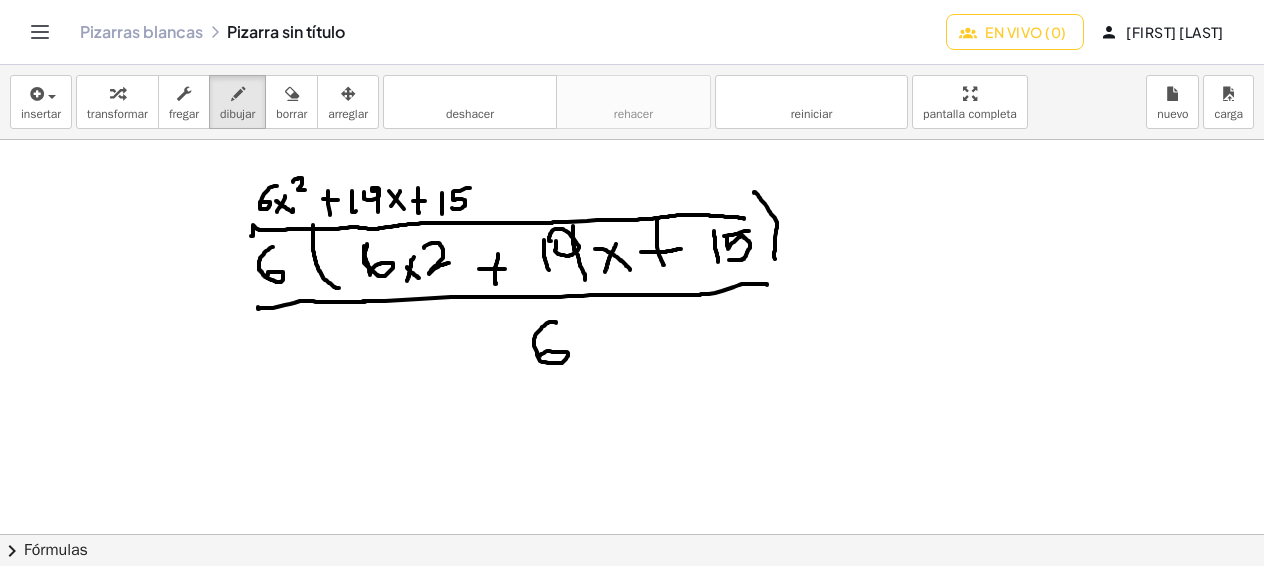 drag, startPoint x: 365, startPoint y: 302, endPoint x: 259, endPoint y: 307, distance: 106.11786 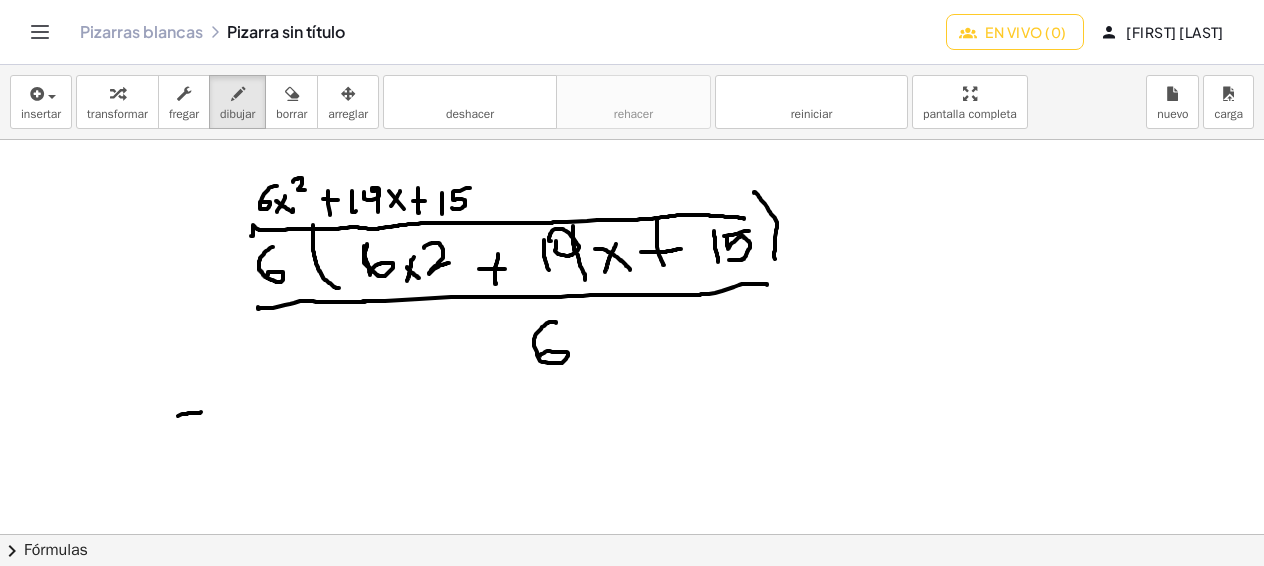 drag, startPoint x: 178, startPoint y: 416, endPoint x: 201, endPoint y: 412, distance: 23.345236 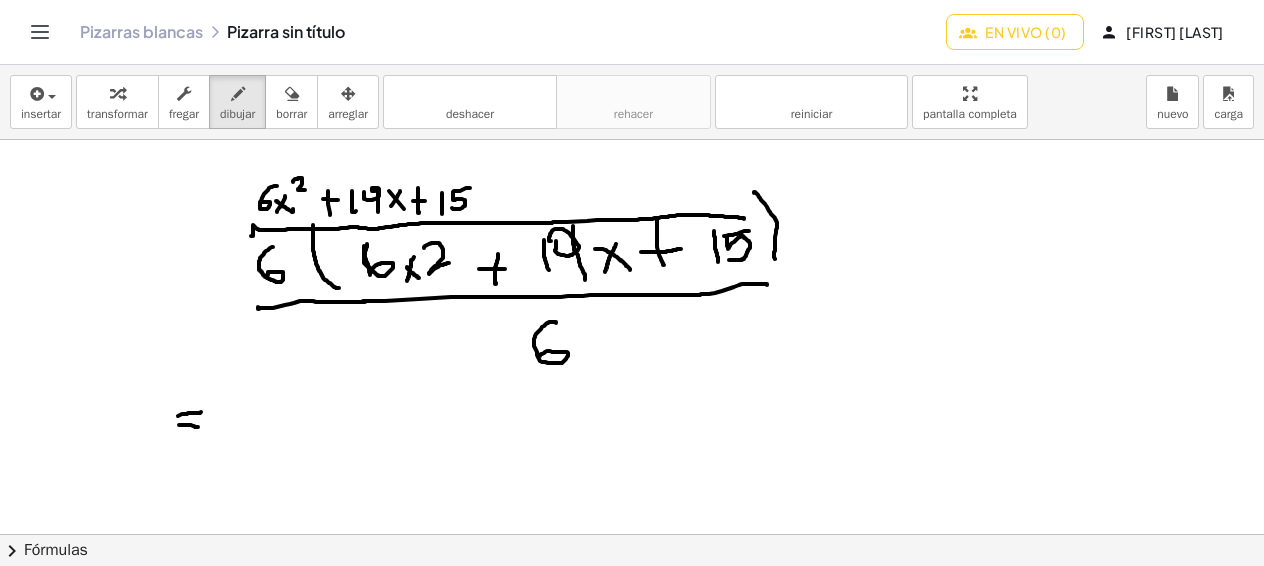 drag, startPoint x: 179, startPoint y: 425, endPoint x: 214, endPoint y: 428, distance: 35.128338 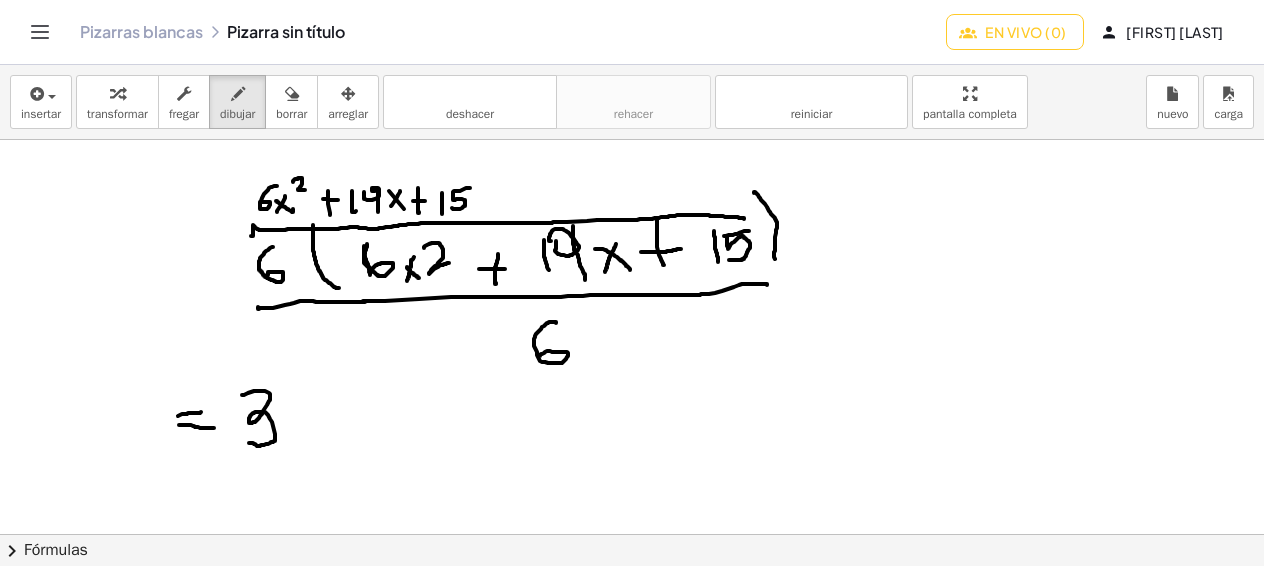 drag, startPoint x: 242, startPoint y: 395, endPoint x: 247, endPoint y: 437, distance: 42.296574 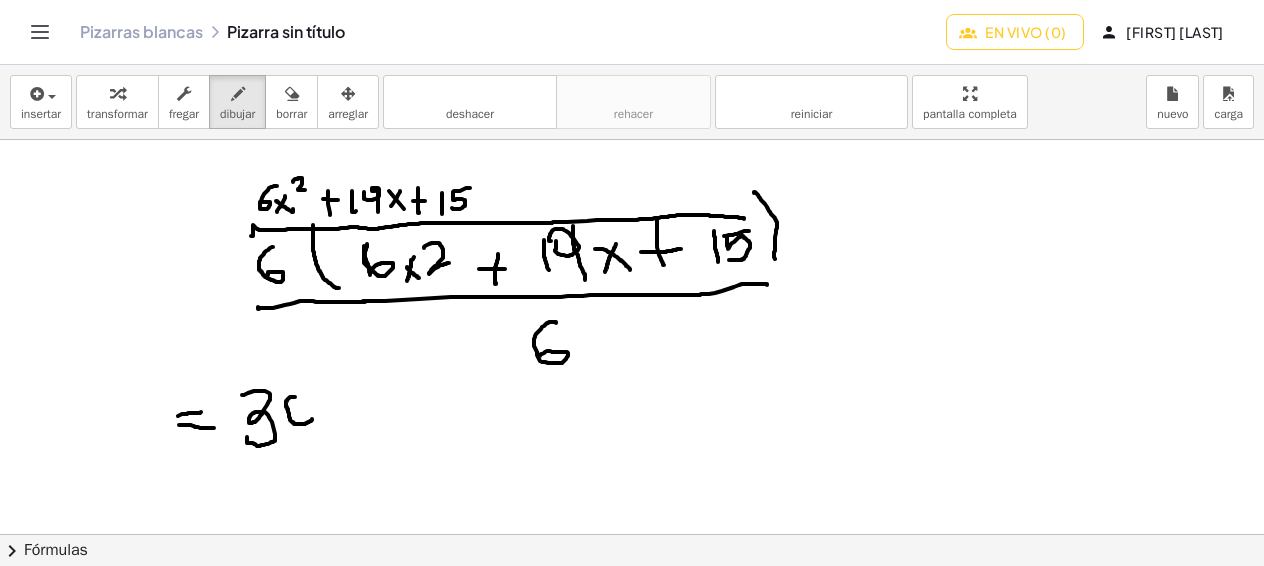 drag, startPoint x: 295, startPoint y: 397, endPoint x: 312, endPoint y: 419, distance: 27.802877 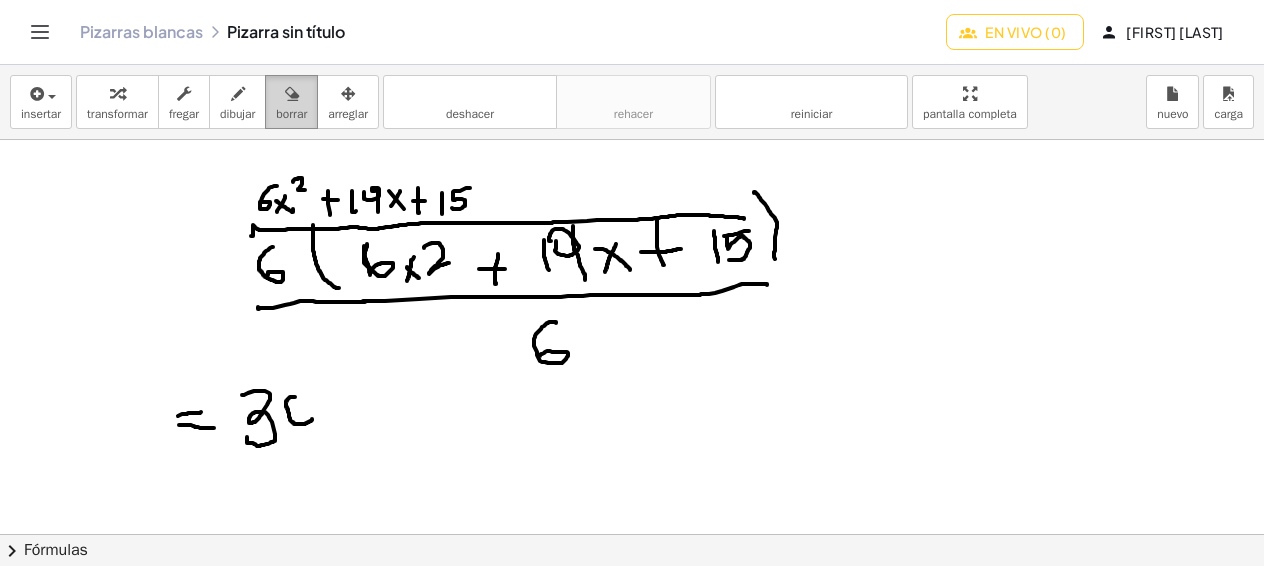 click on "borrar" at bounding box center [291, 114] 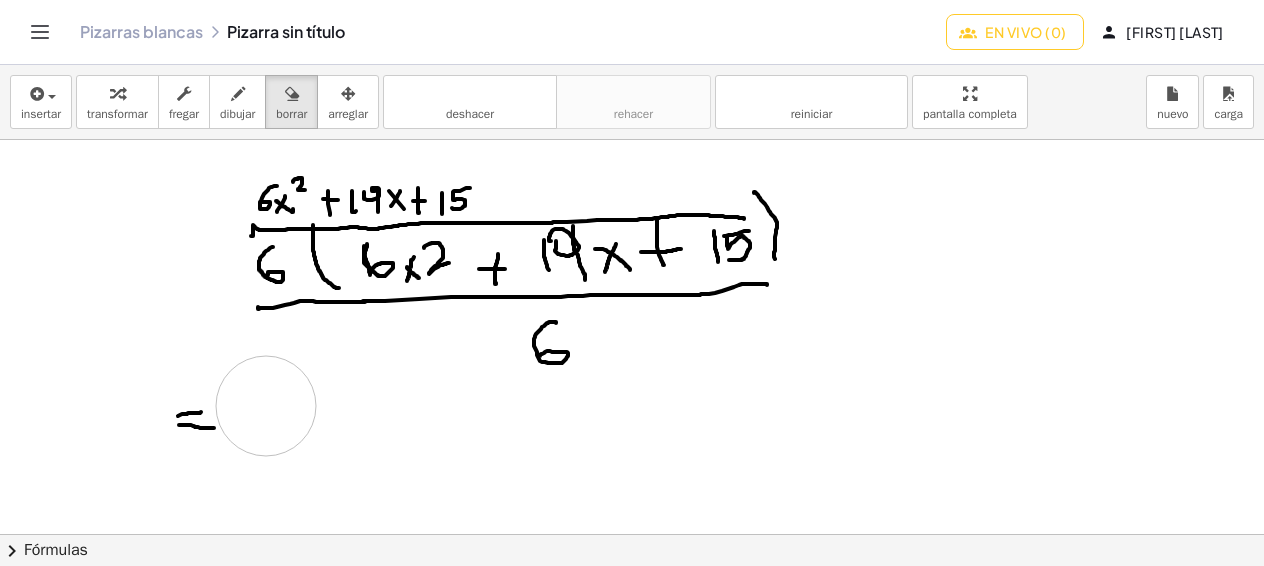click at bounding box center (632, 534) 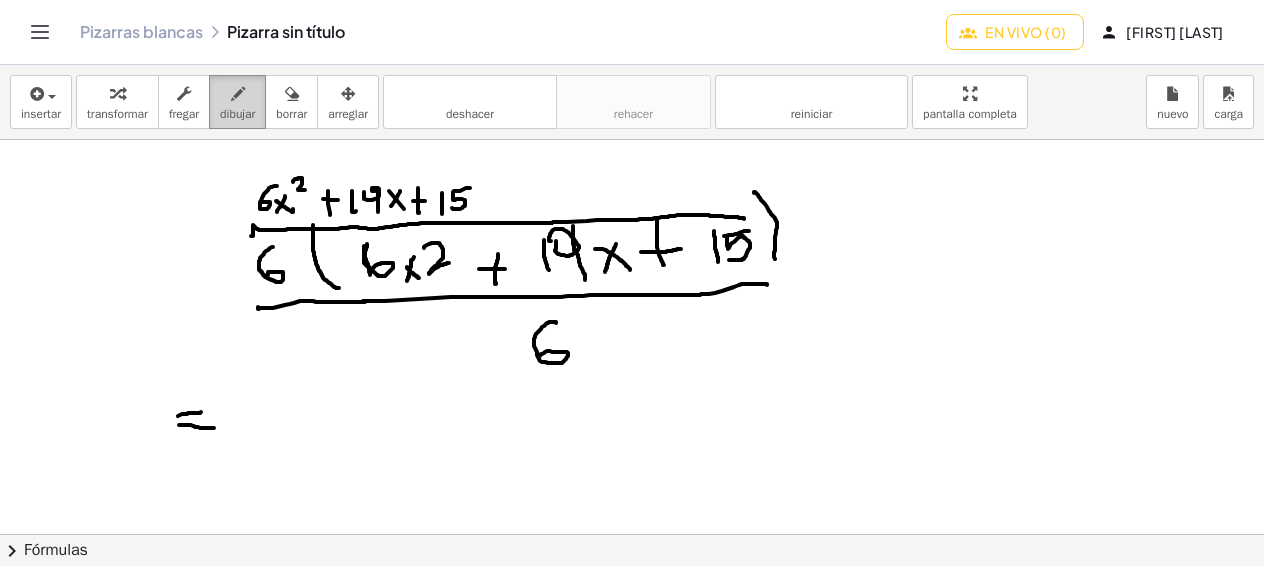 click at bounding box center [238, 94] 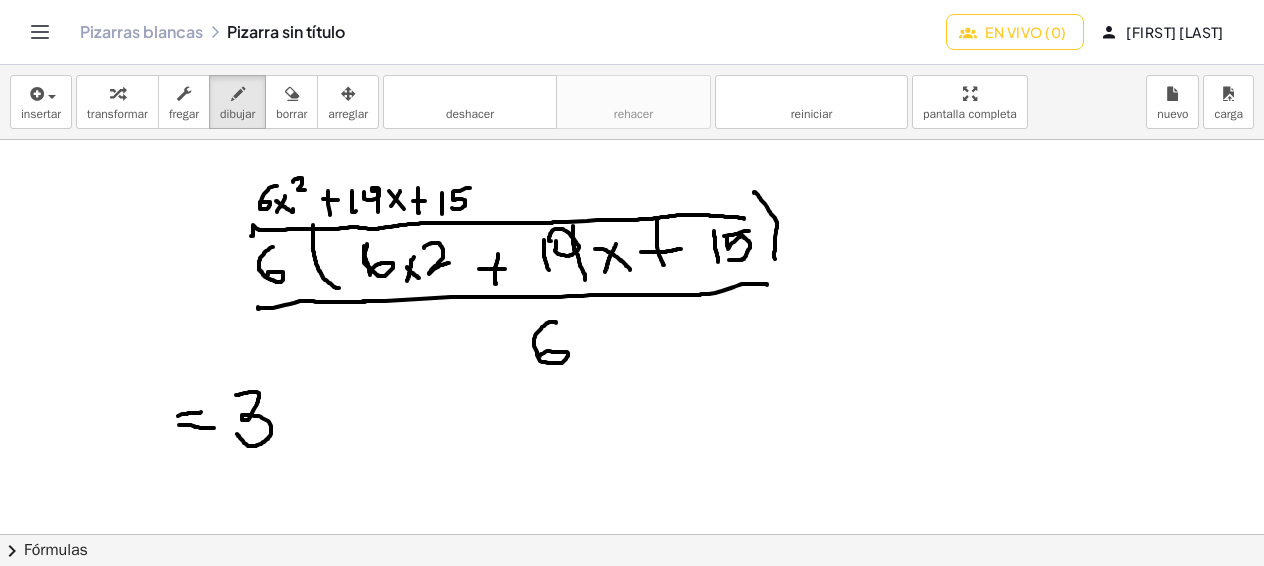 drag, startPoint x: 236, startPoint y: 395, endPoint x: 238, endPoint y: 429, distance: 34.058773 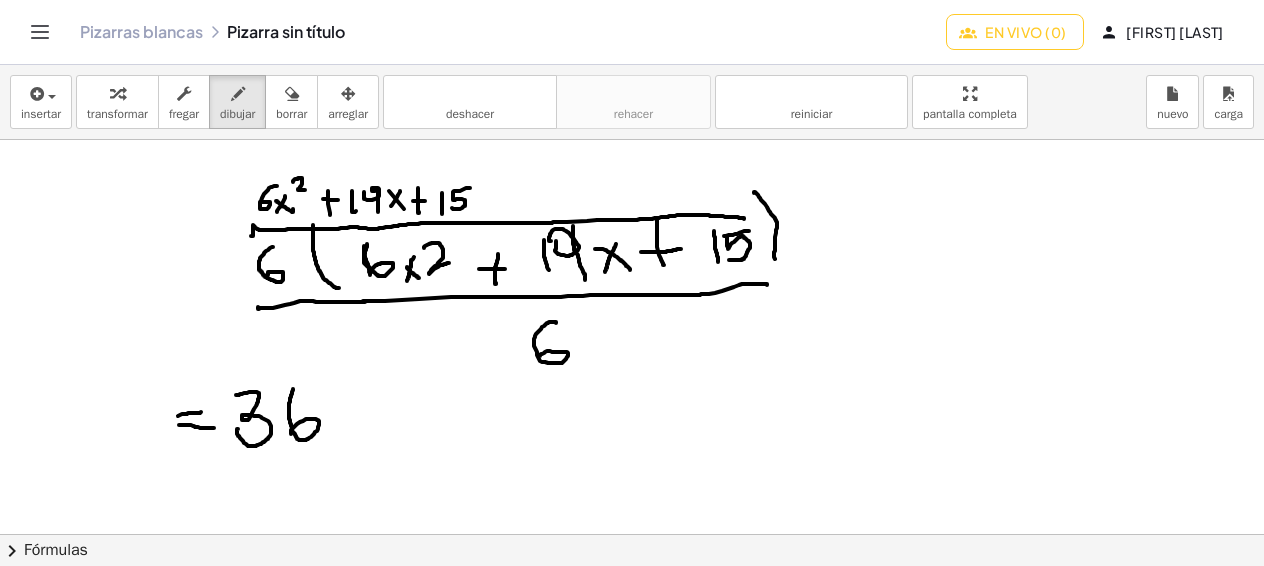 drag, startPoint x: 293, startPoint y: 389, endPoint x: 293, endPoint y: 433, distance: 44 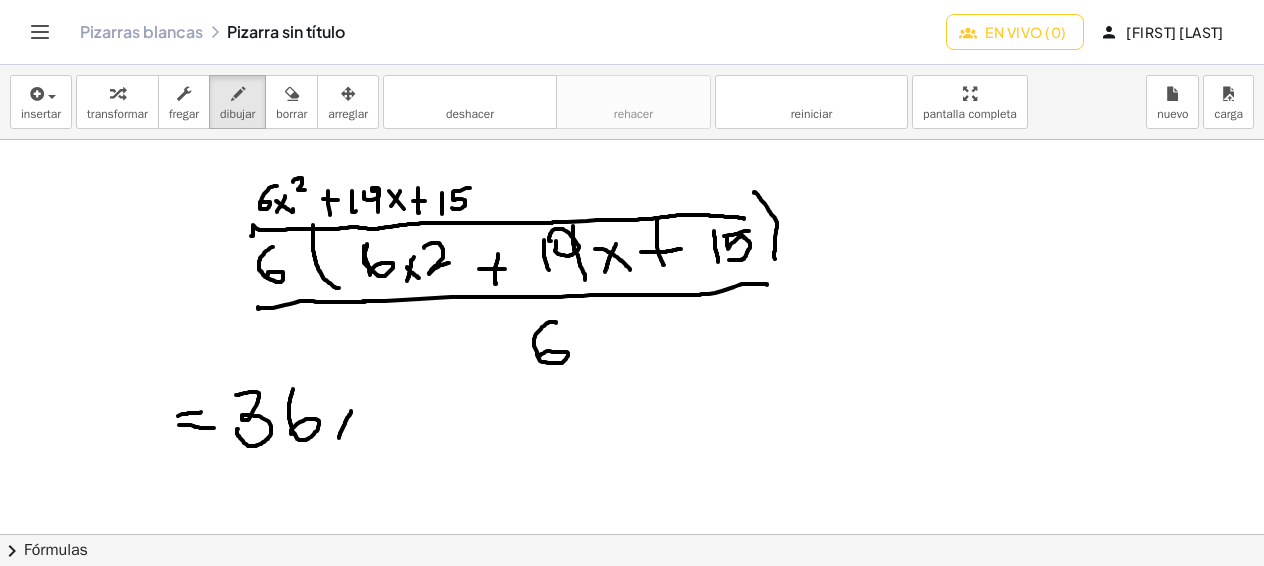 drag, startPoint x: 351, startPoint y: 411, endPoint x: 337, endPoint y: 439, distance: 31.304953 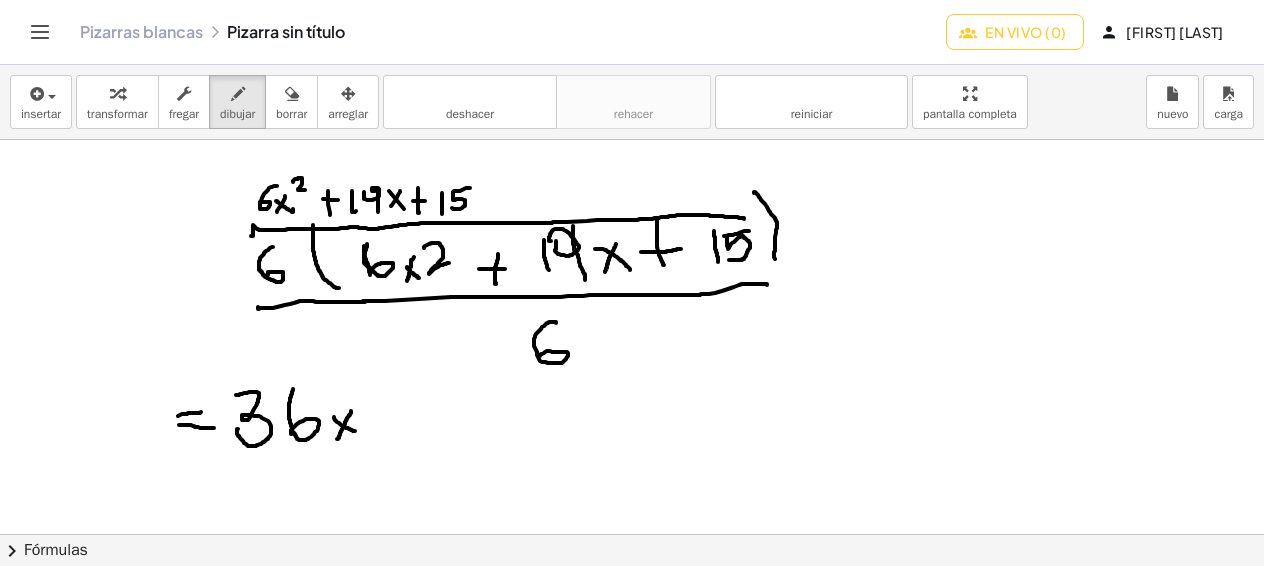 drag, startPoint x: 334, startPoint y: 418, endPoint x: 356, endPoint y: 432, distance: 26.076809 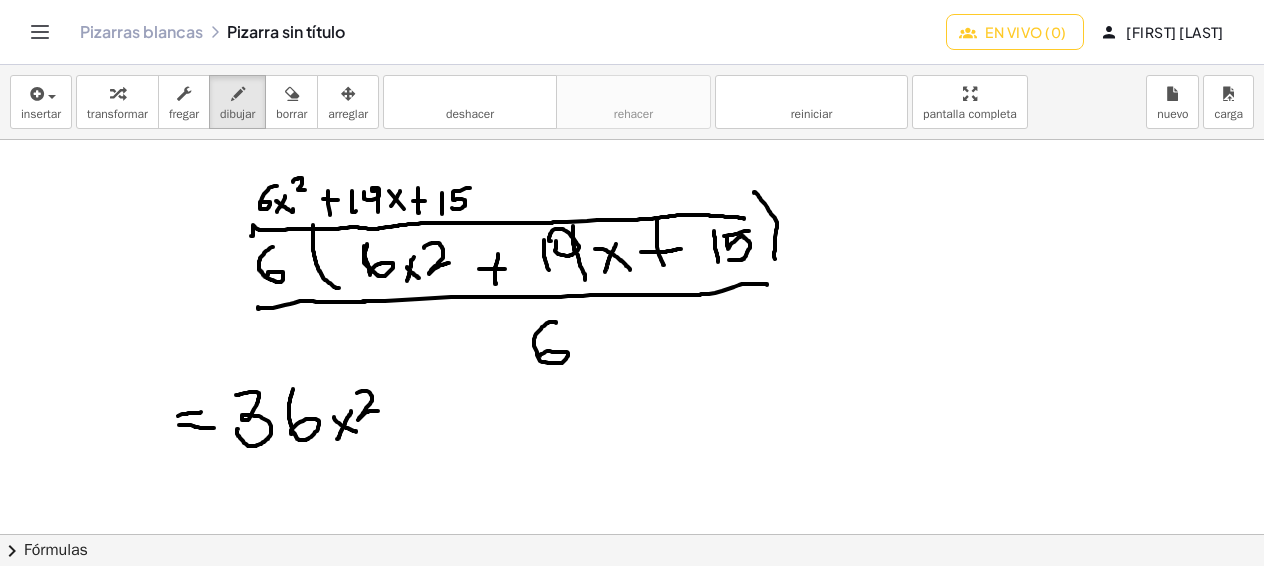 drag, startPoint x: 357, startPoint y: 393, endPoint x: 379, endPoint y: 411, distance: 28.42534 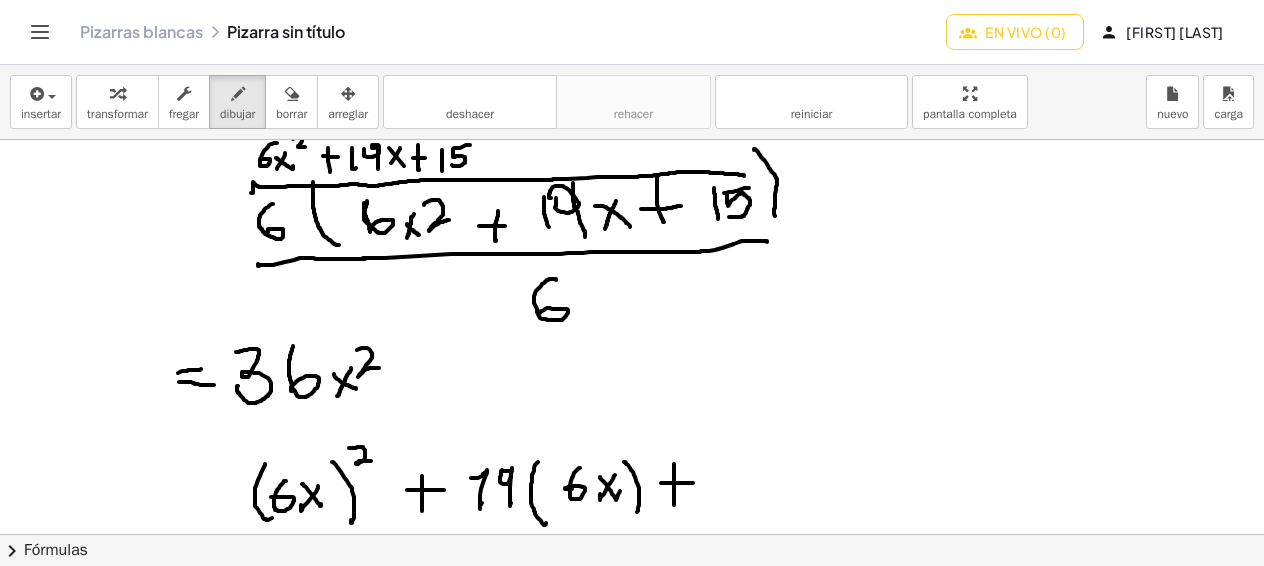 scroll, scrollTop: 40, scrollLeft: 0, axis: vertical 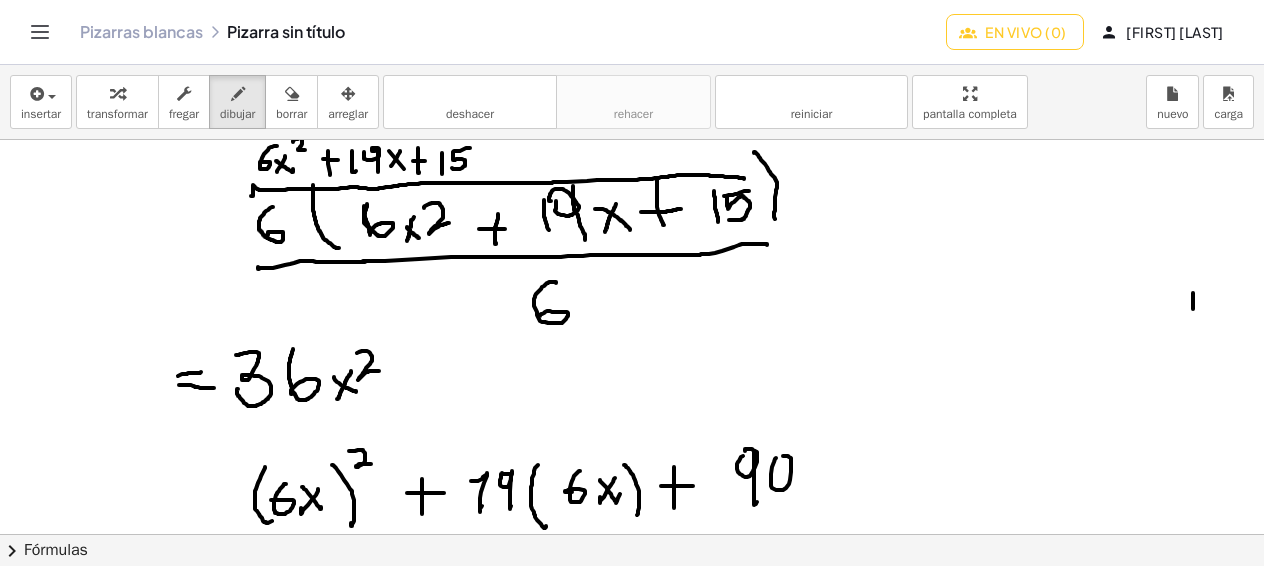 drag, startPoint x: 1193, startPoint y: 293, endPoint x: 1193, endPoint y: 308, distance: 15 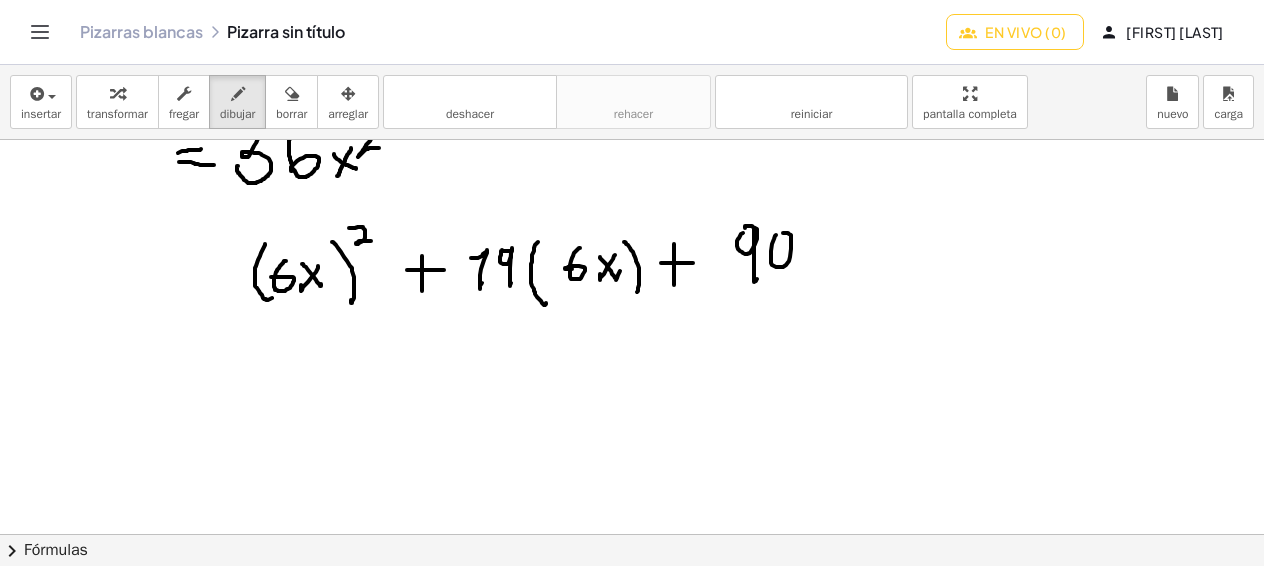 scroll, scrollTop: 280, scrollLeft: 0, axis: vertical 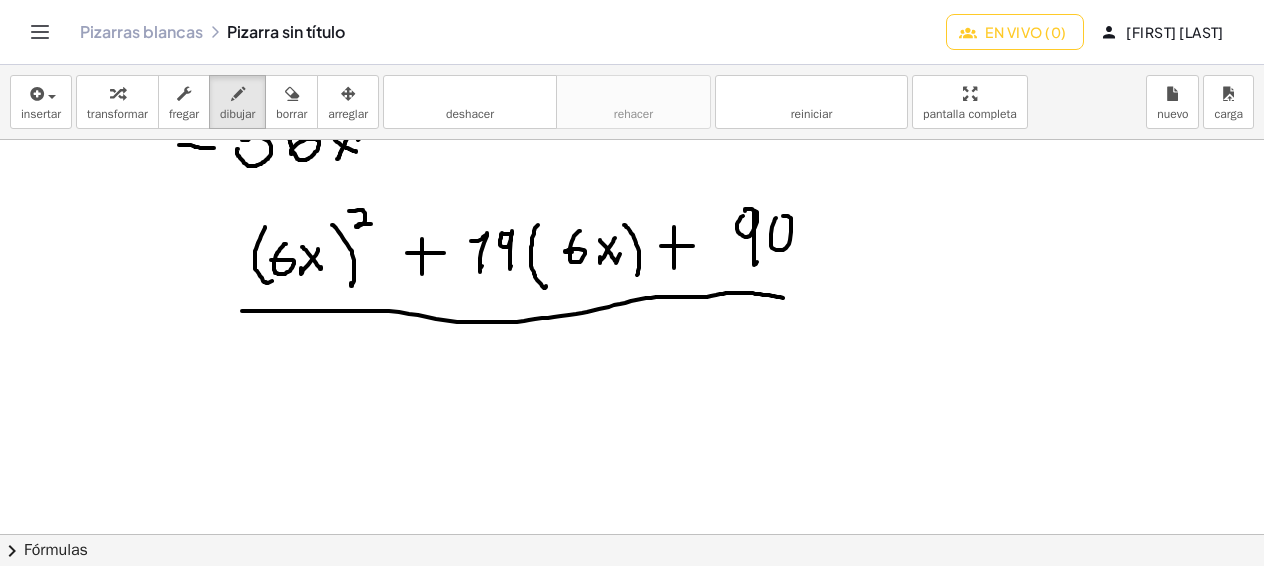 drag, startPoint x: 242, startPoint y: 311, endPoint x: 798, endPoint y: 299, distance: 556.12946 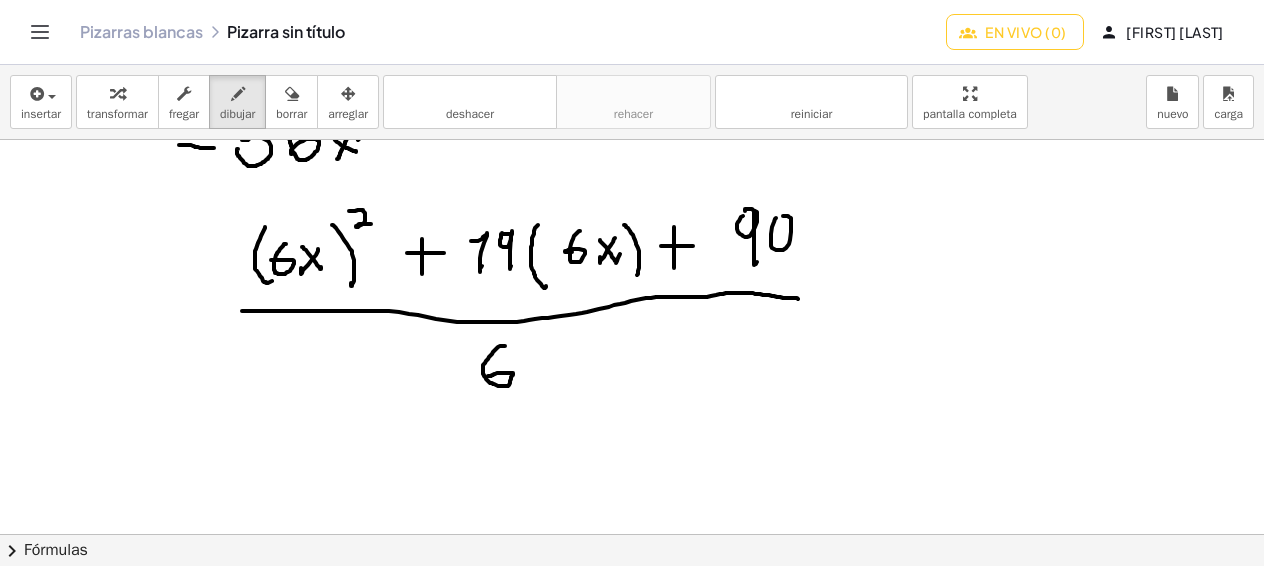 drag, startPoint x: 505, startPoint y: 346, endPoint x: 488, endPoint y: 377, distance: 35.35534 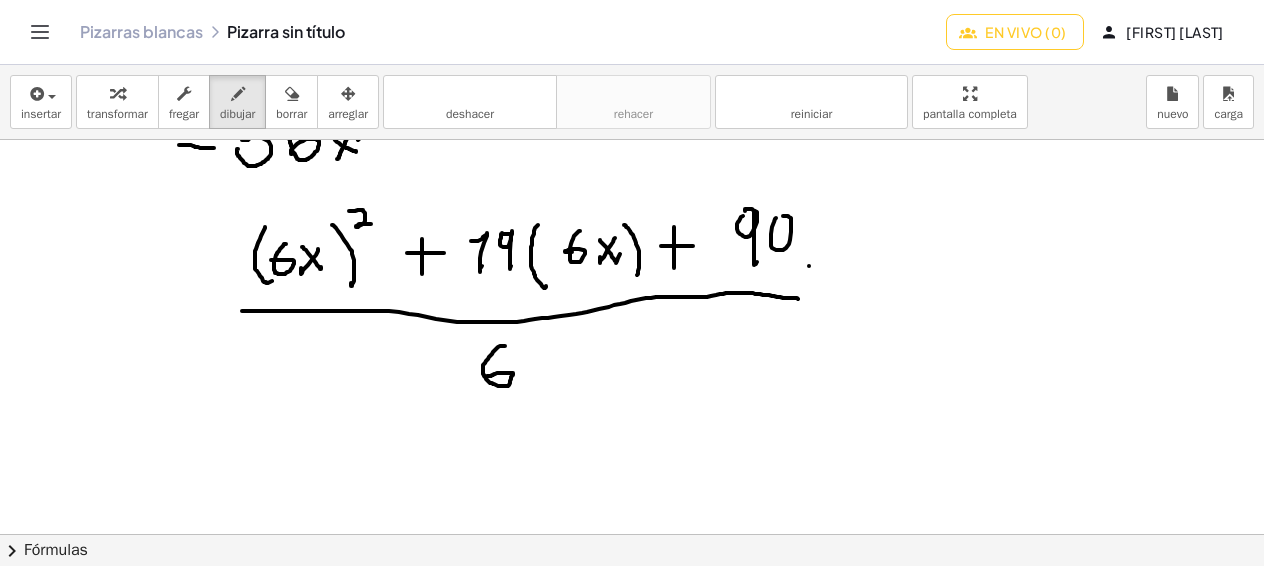 drag, startPoint x: 809, startPoint y: 266, endPoint x: 844, endPoint y: 259, distance: 35.69314 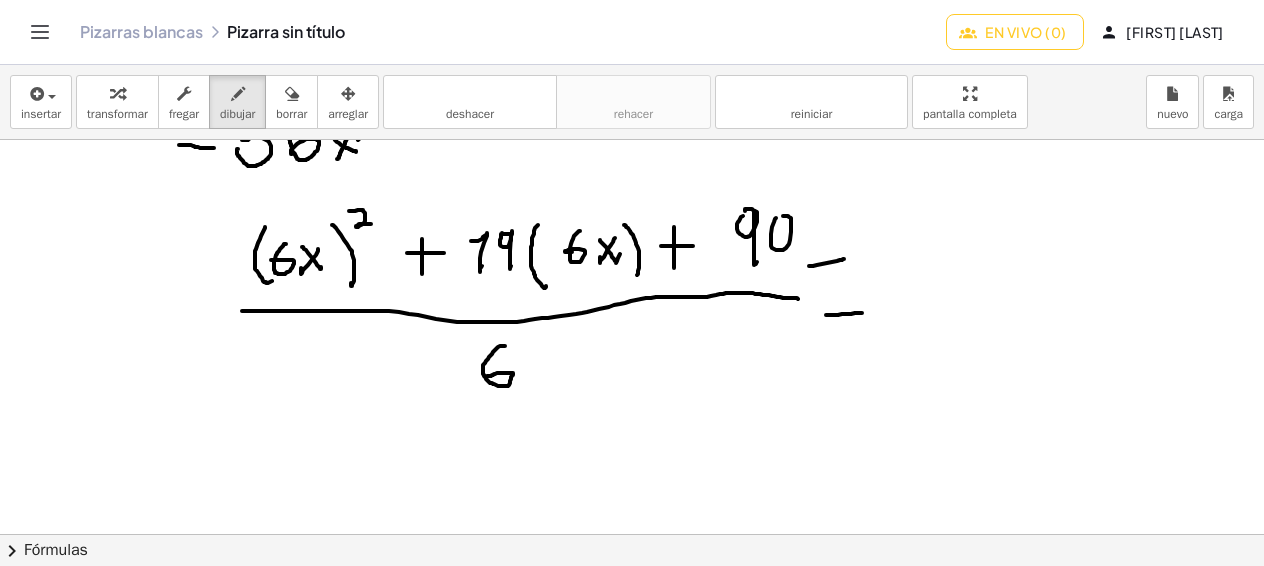 drag, startPoint x: 826, startPoint y: 315, endPoint x: 863, endPoint y: 313, distance: 37.054016 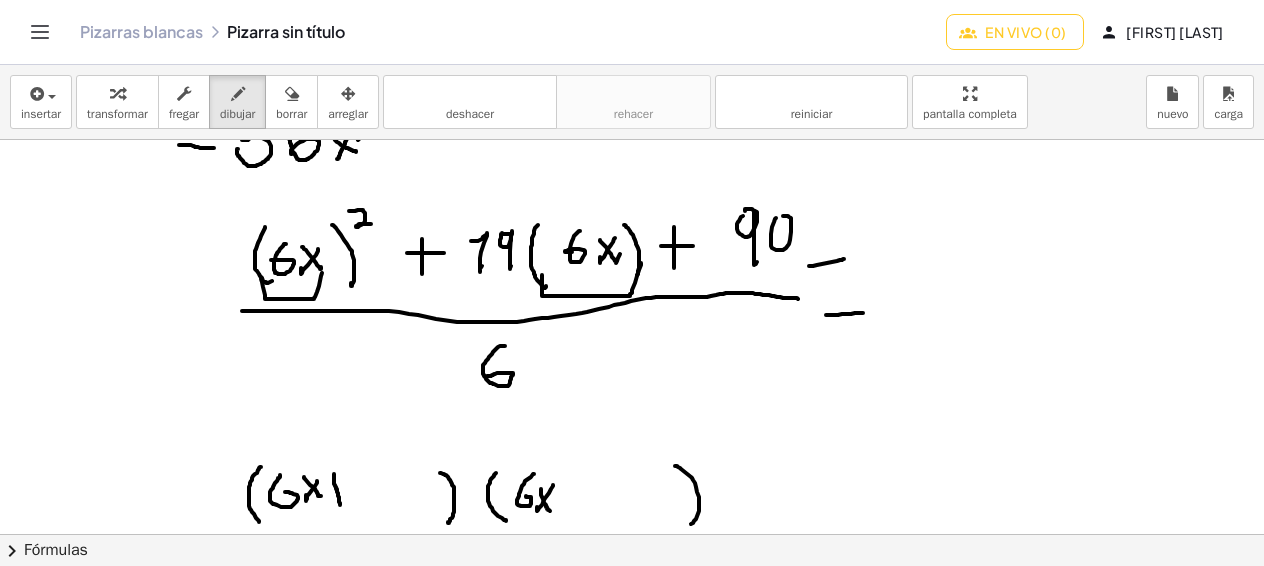 drag, startPoint x: 334, startPoint y: 474, endPoint x: 340, endPoint y: 506, distance: 32.55764 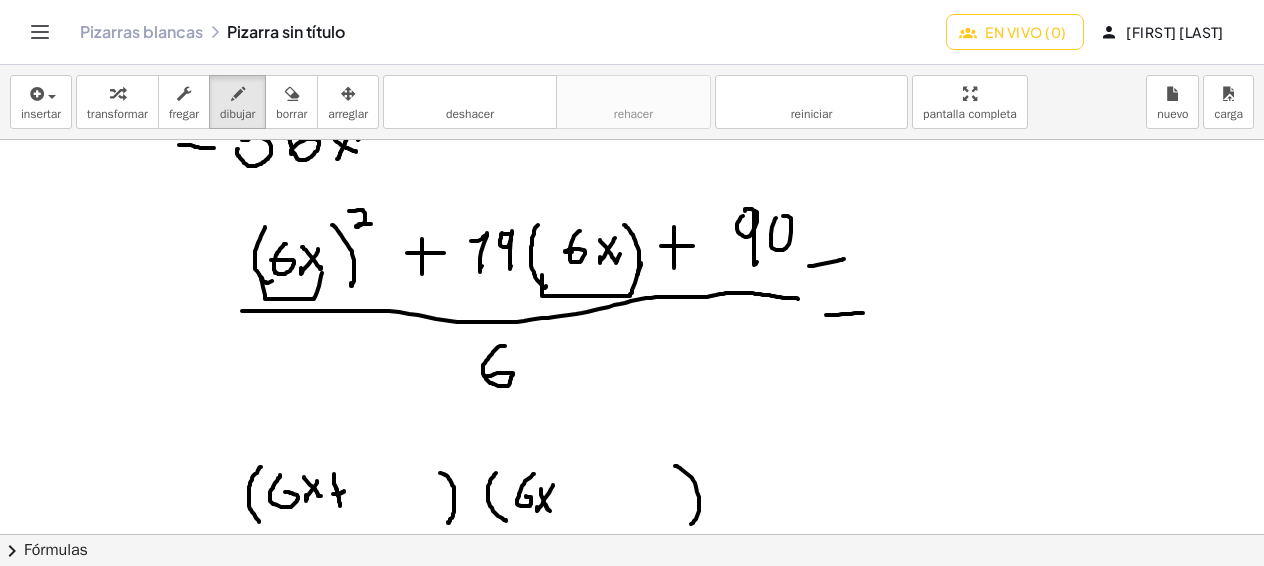 drag, startPoint x: 333, startPoint y: 494, endPoint x: 344, endPoint y: 491, distance: 11.401754 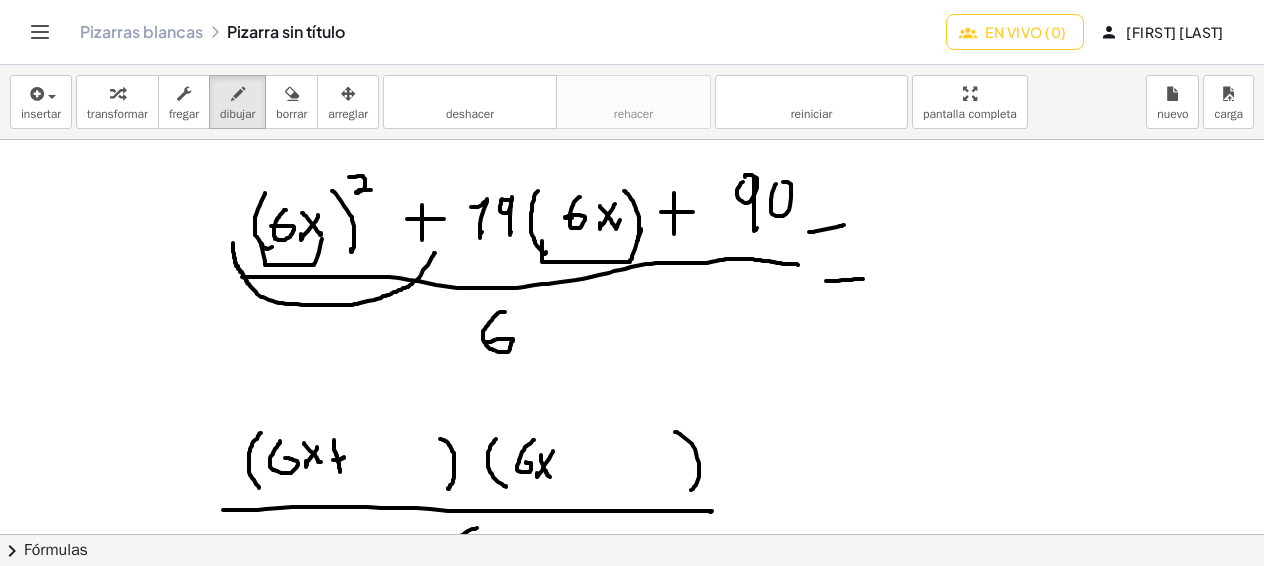 scroll, scrollTop: 274, scrollLeft: 0, axis: vertical 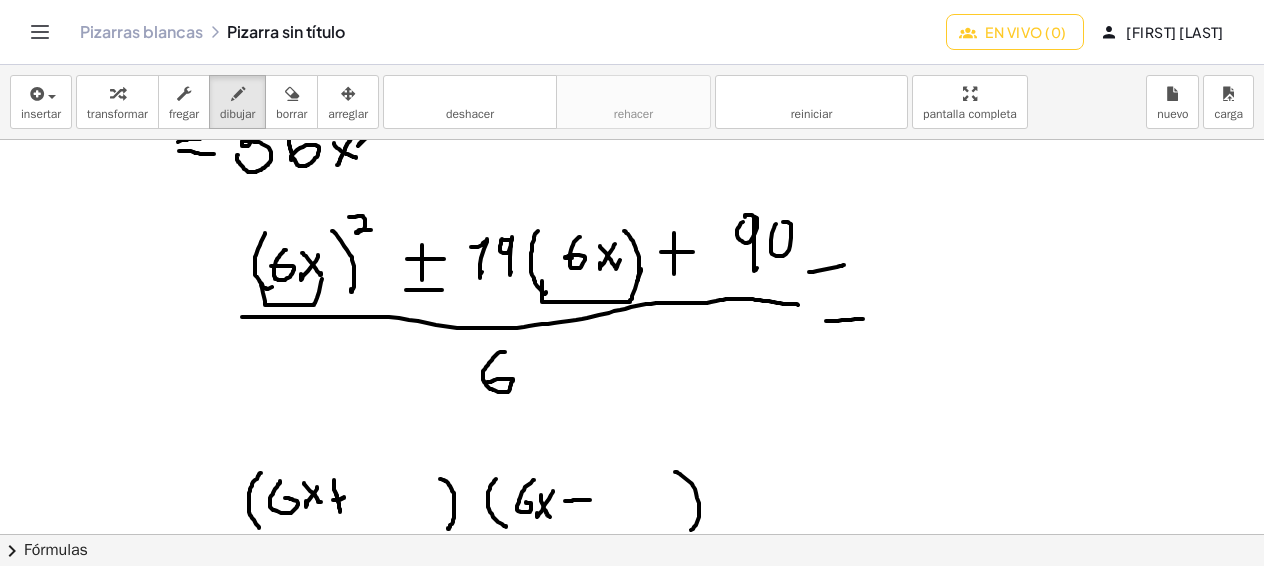 drag, startPoint x: 565, startPoint y: 501, endPoint x: 590, endPoint y: 500, distance: 25.019993 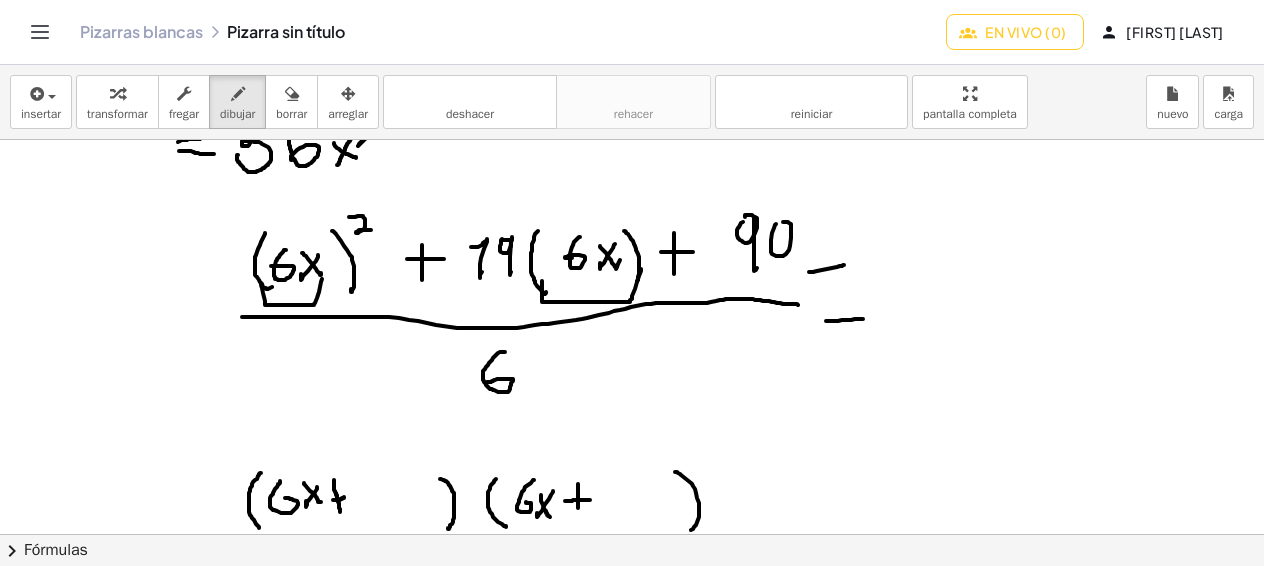 drag, startPoint x: 578, startPoint y: 484, endPoint x: 579, endPoint y: 506, distance: 22.022715 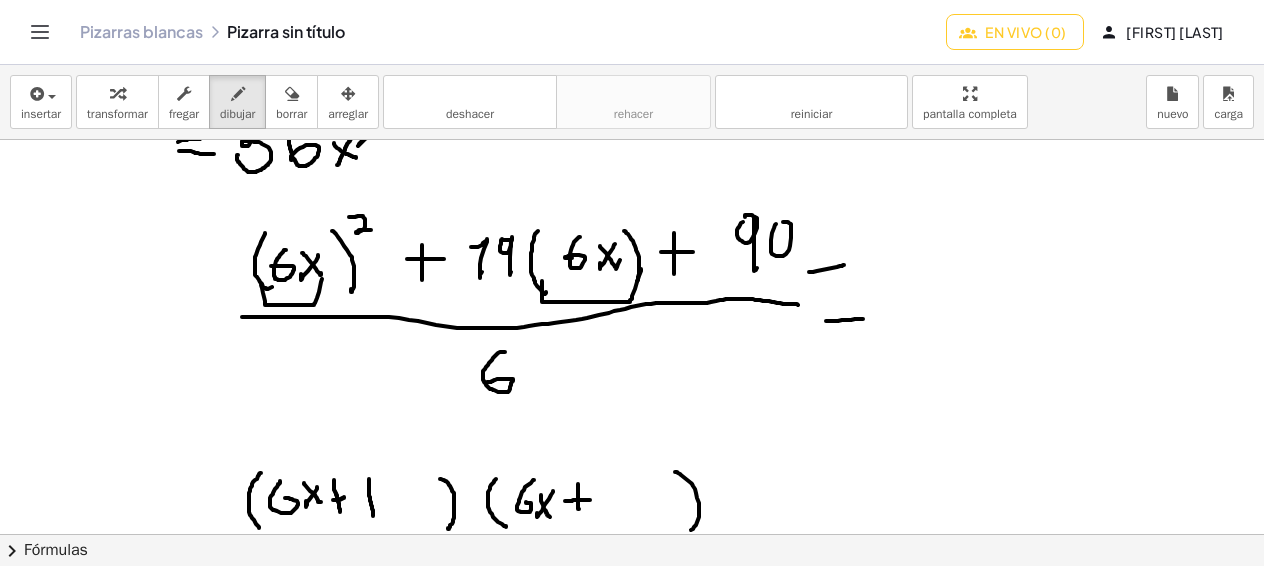 drag, startPoint x: 369, startPoint y: 479, endPoint x: 373, endPoint y: 515, distance: 36.221542 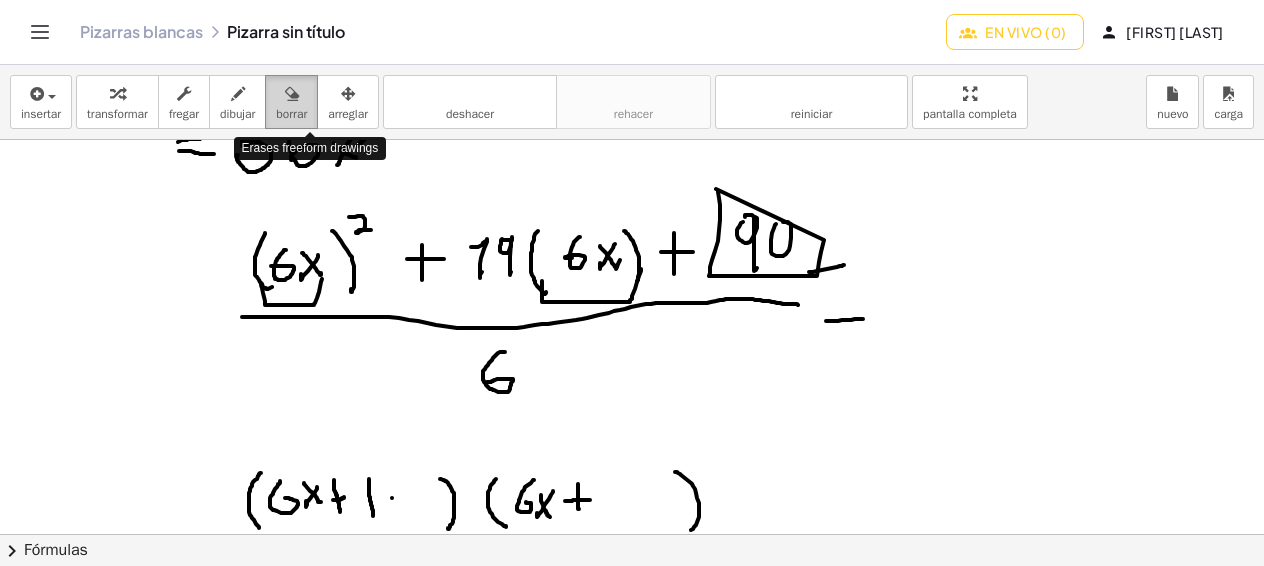 click on "borrar" at bounding box center (291, 114) 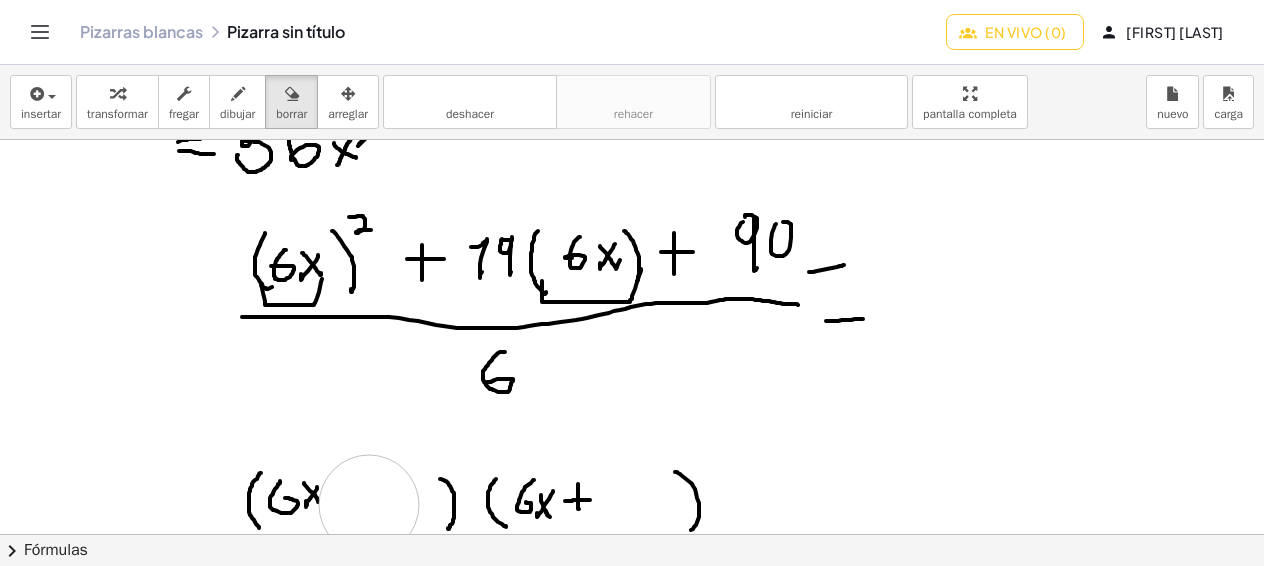 click at bounding box center (632, 457) 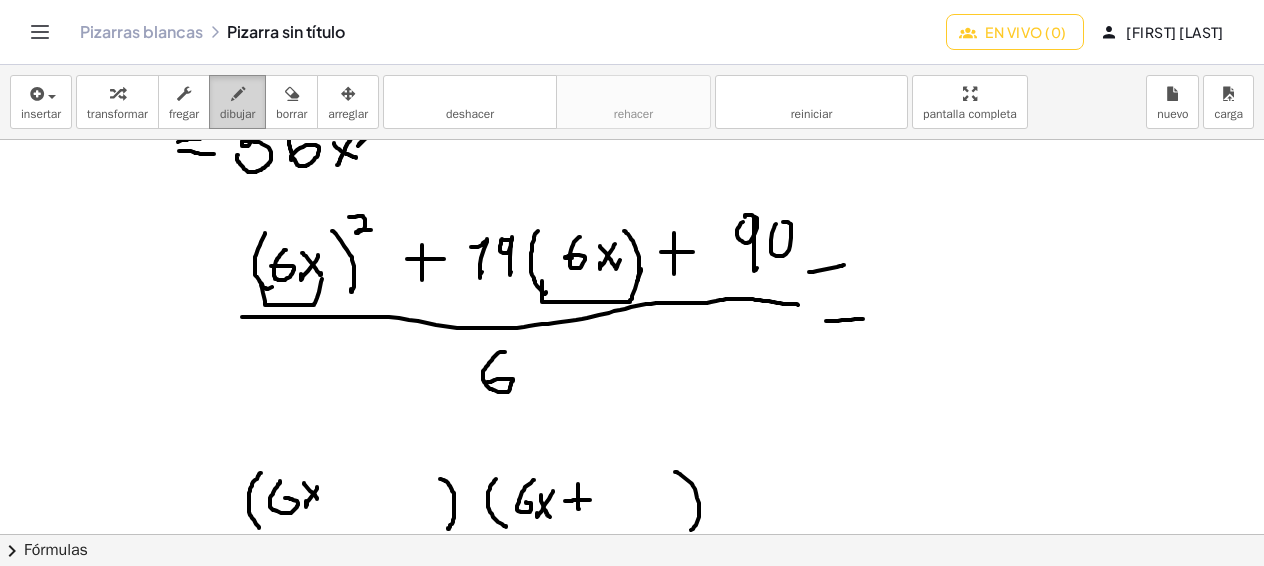 click on "dibujar" at bounding box center (237, 114) 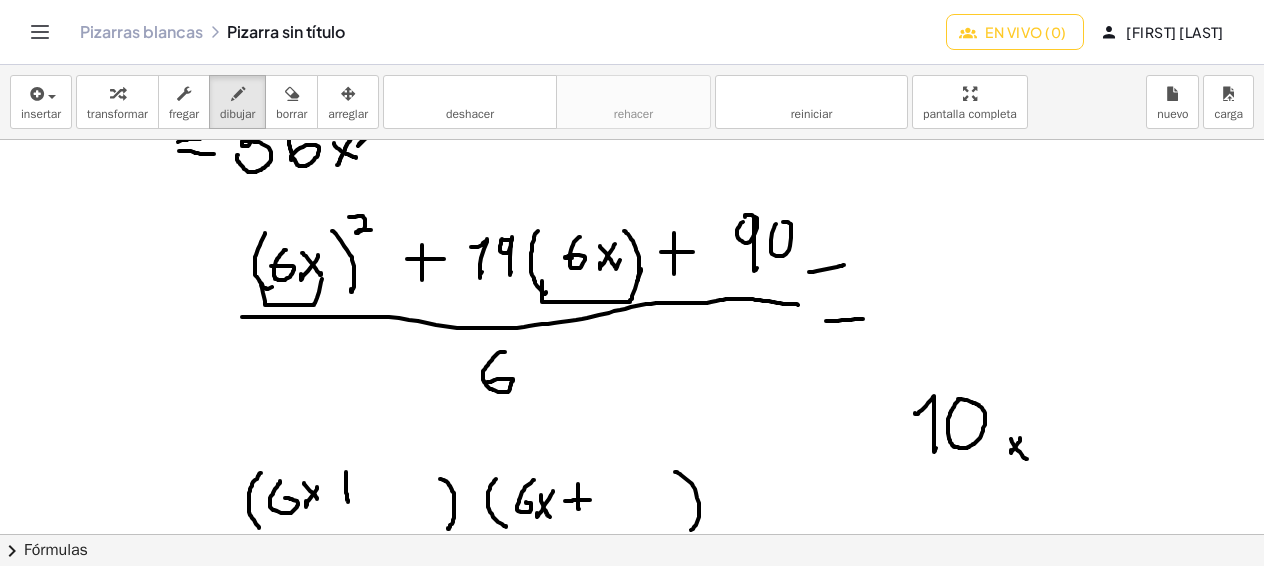 drag, startPoint x: 346, startPoint y: 472, endPoint x: 348, endPoint y: 502, distance: 30.066593 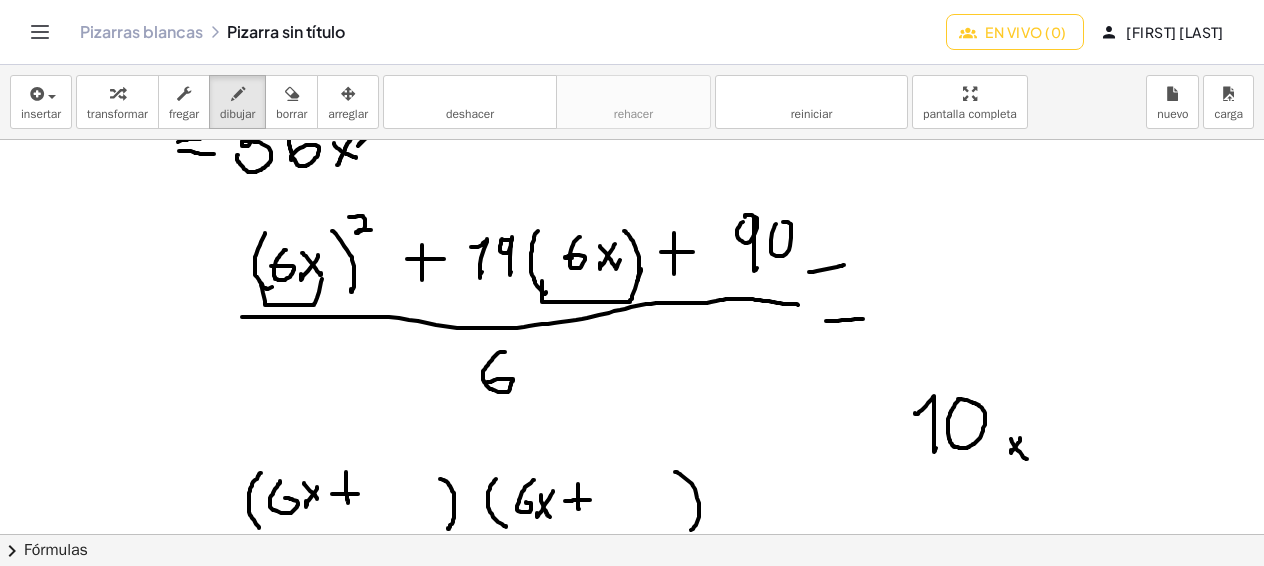 drag, startPoint x: 332, startPoint y: 494, endPoint x: 369, endPoint y: 494, distance: 37 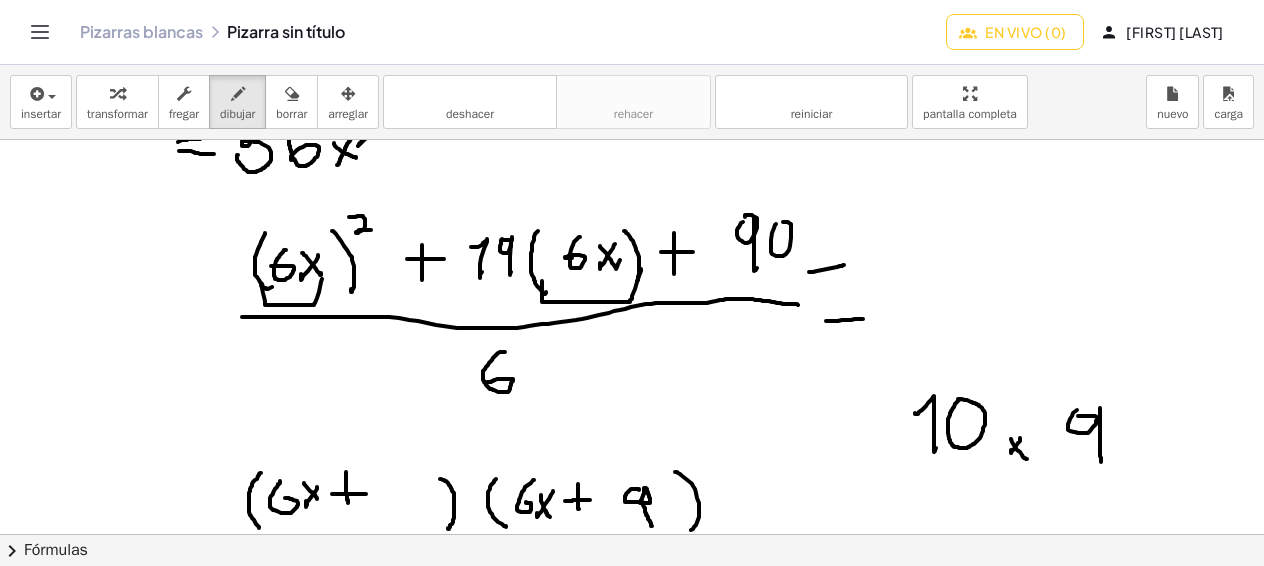 drag, startPoint x: 639, startPoint y: 489, endPoint x: 653, endPoint y: 529, distance: 42.379242 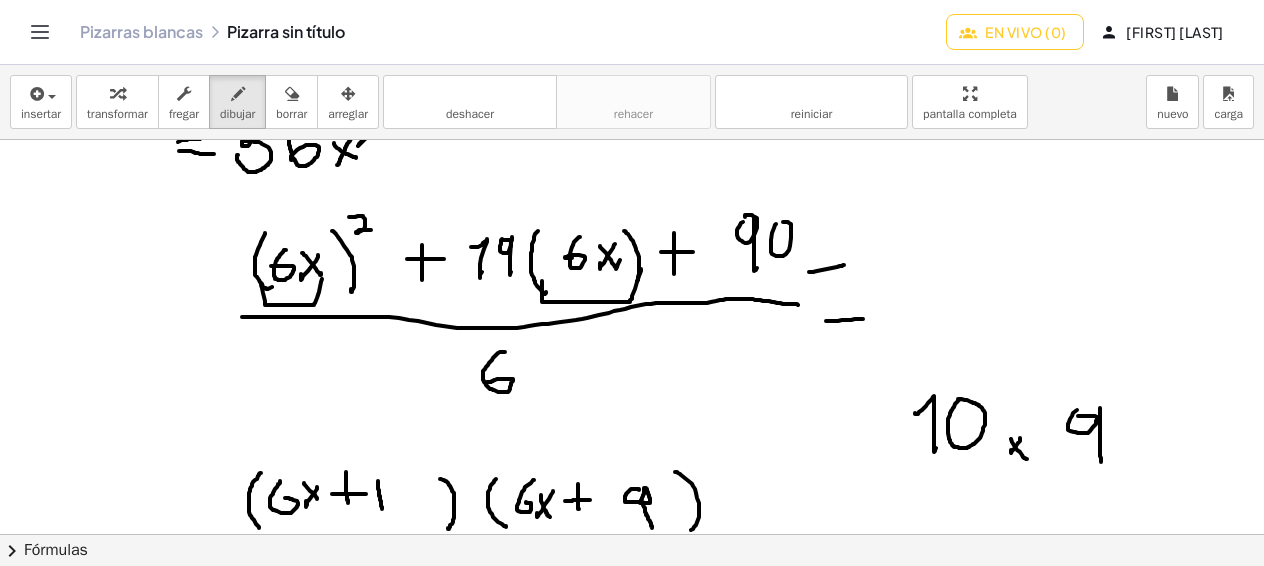 drag, startPoint x: 378, startPoint y: 481, endPoint x: 382, endPoint y: 512, distance: 31.257 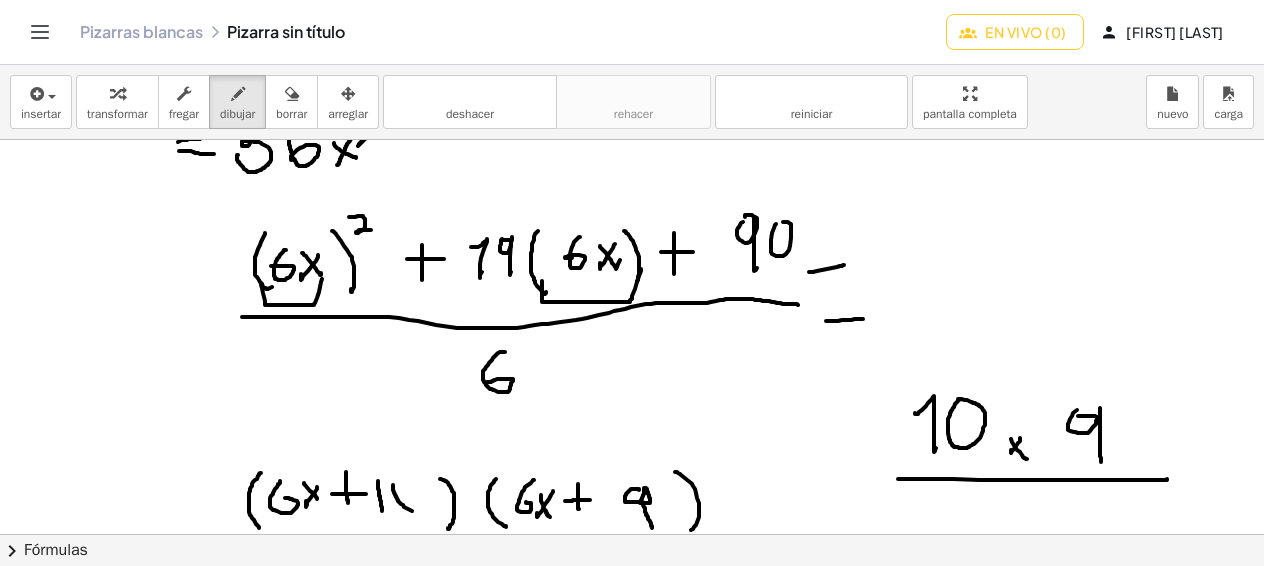 drag, startPoint x: 393, startPoint y: 485, endPoint x: 426, endPoint y: 505, distance: 38.587563 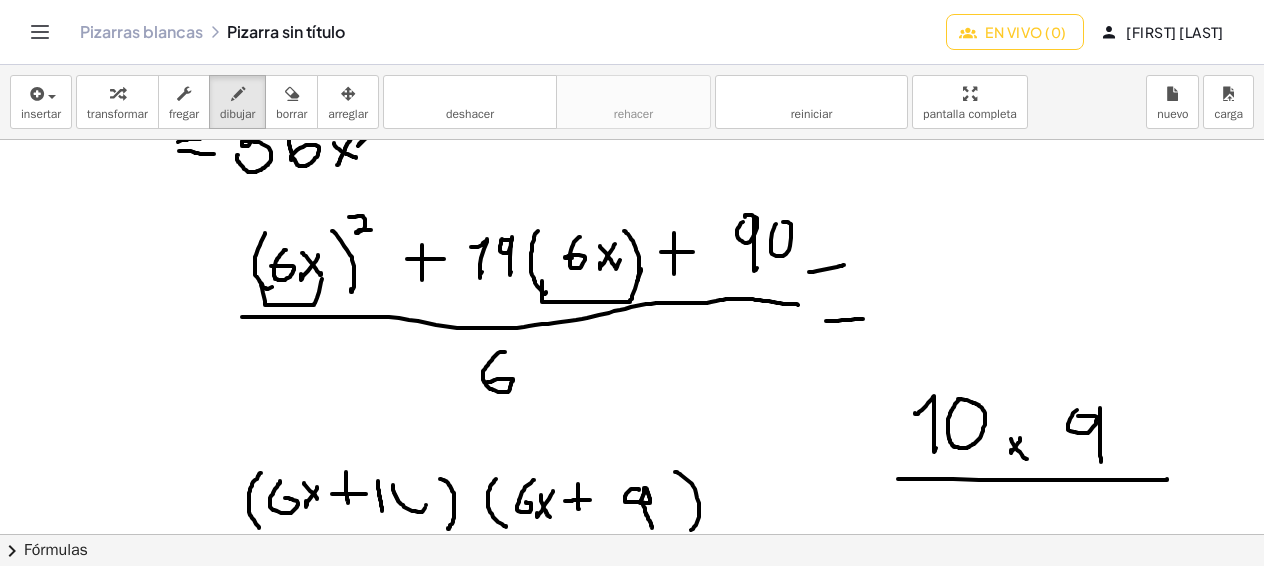 click at bounding box center [632, 457] 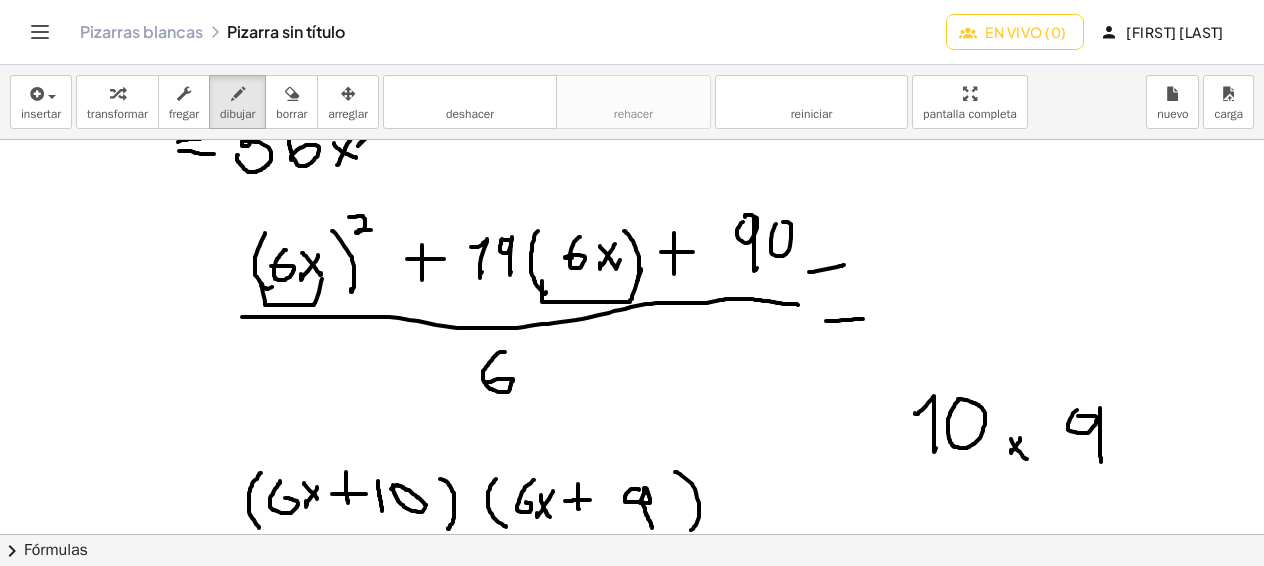 drag, startPoint x: 426, startPoint y: 505, endPoint x: 391, endPoint y: 491, distance: 37.696156 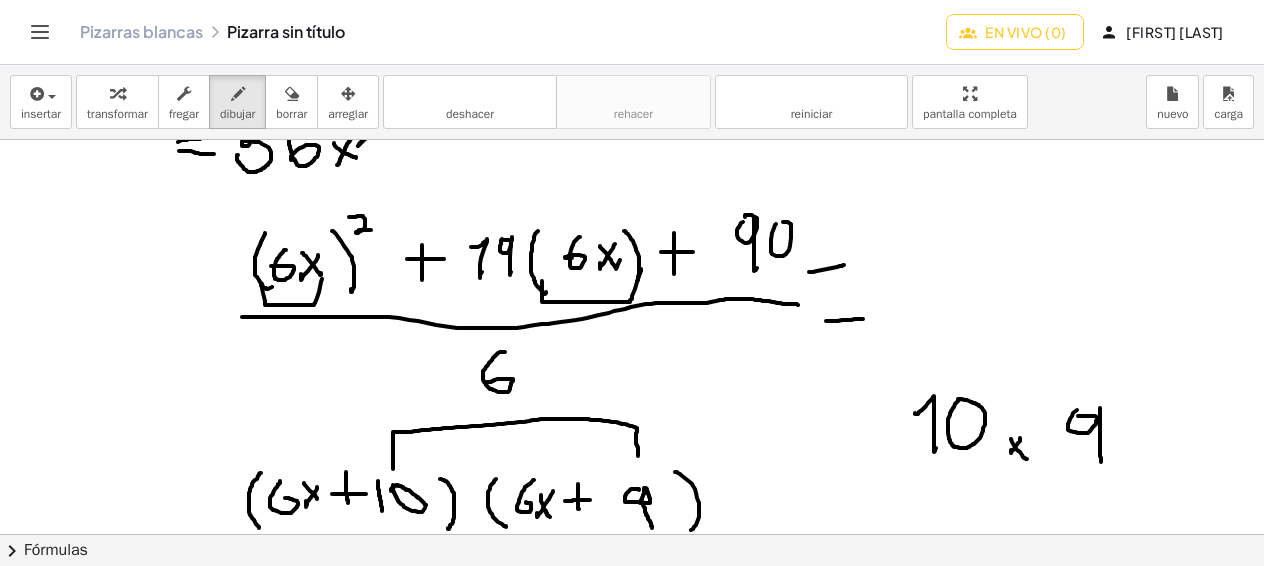drag, startPoint x: 393, startPoint y: 469, endPoint x: 639, endPoint y: 454, distance: 246.4569 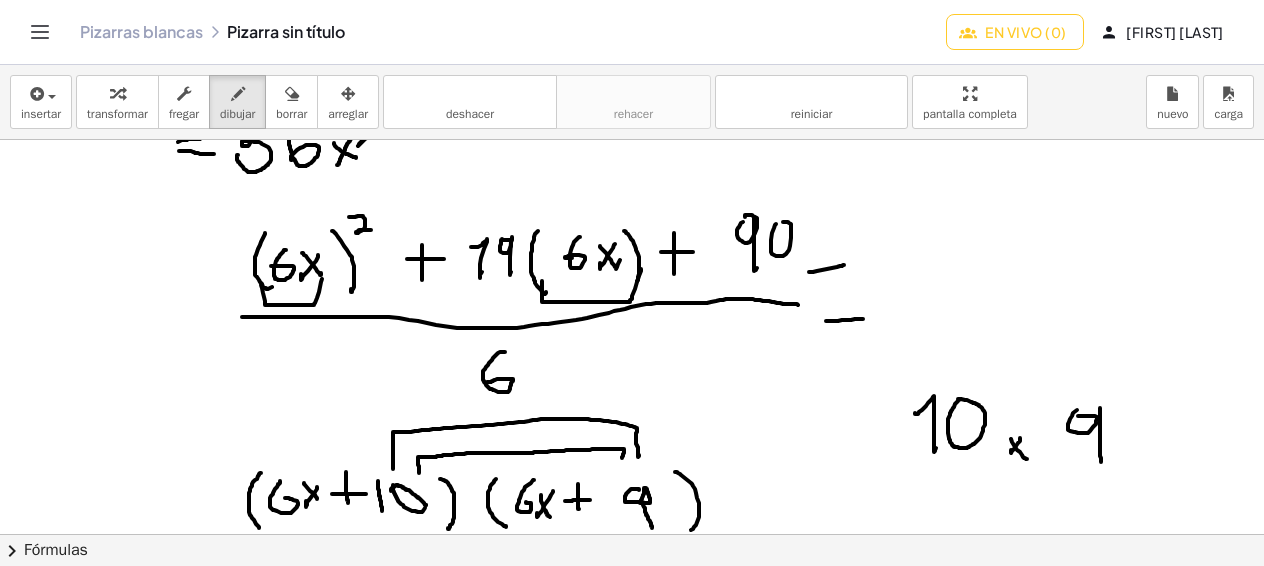 drag, startPoint x: 419, startPoint y: 473, endPoint x: 621, endPoint y: 462, distance: 202.29929 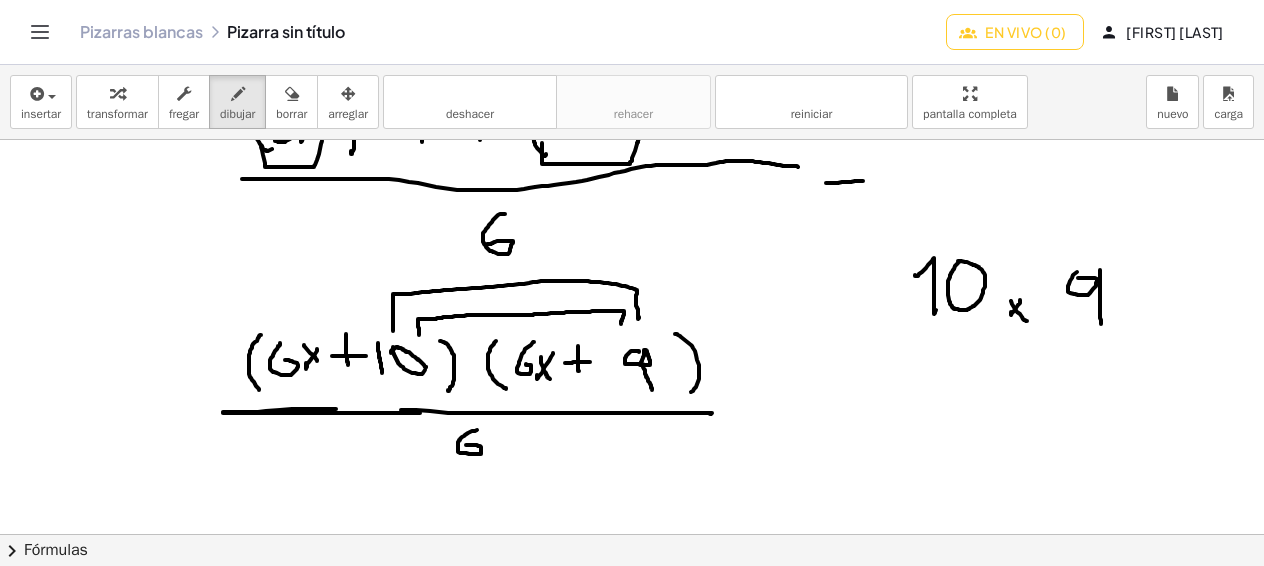 scroll, scrollTop: 434, scrollLeft: 0, axis: vertical 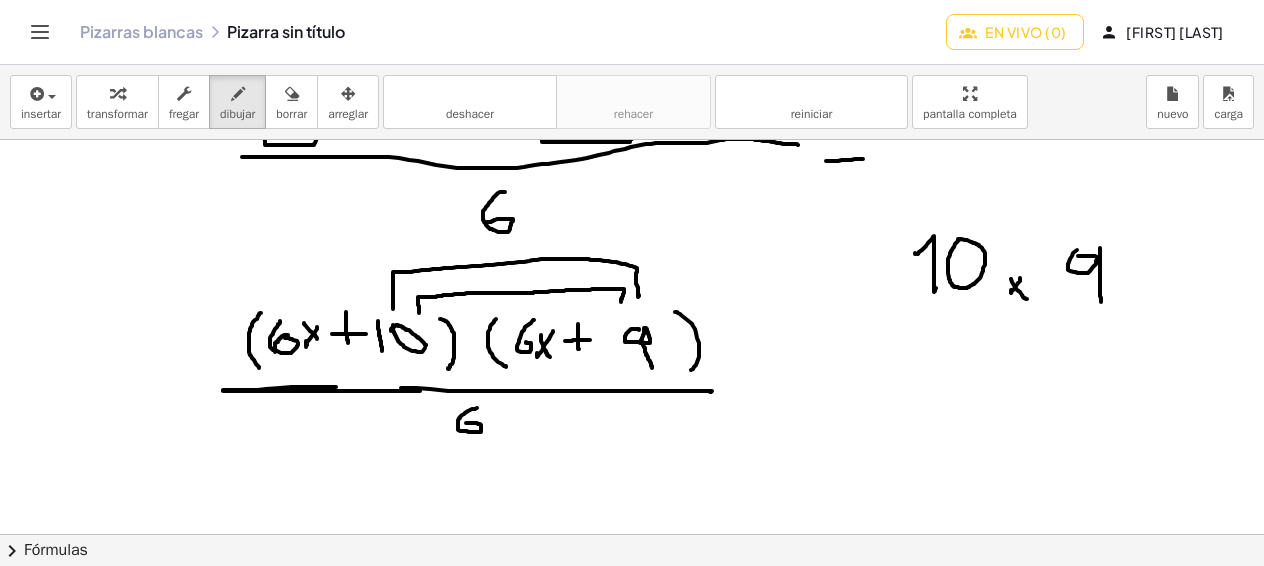 drag, startPoint x: 288, startPoint y: 335, endPoint x: 275, endPoint y: 352, distance: 21.400934 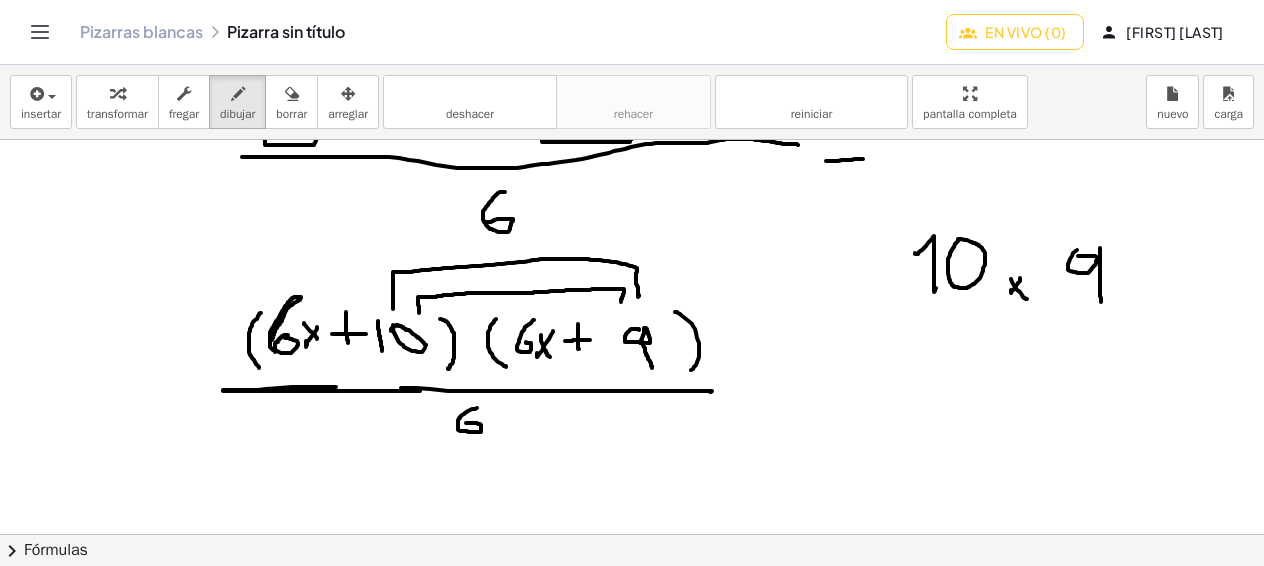 click at bounding box center [632, 297] 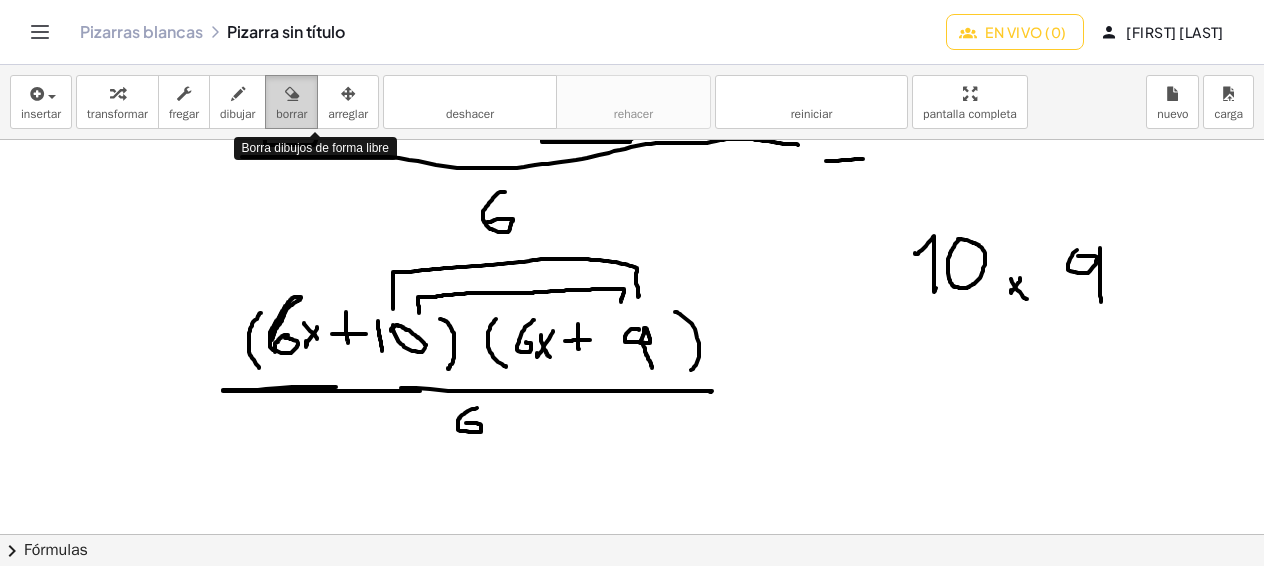 click on "borrar" at bounding box center (291, 102) 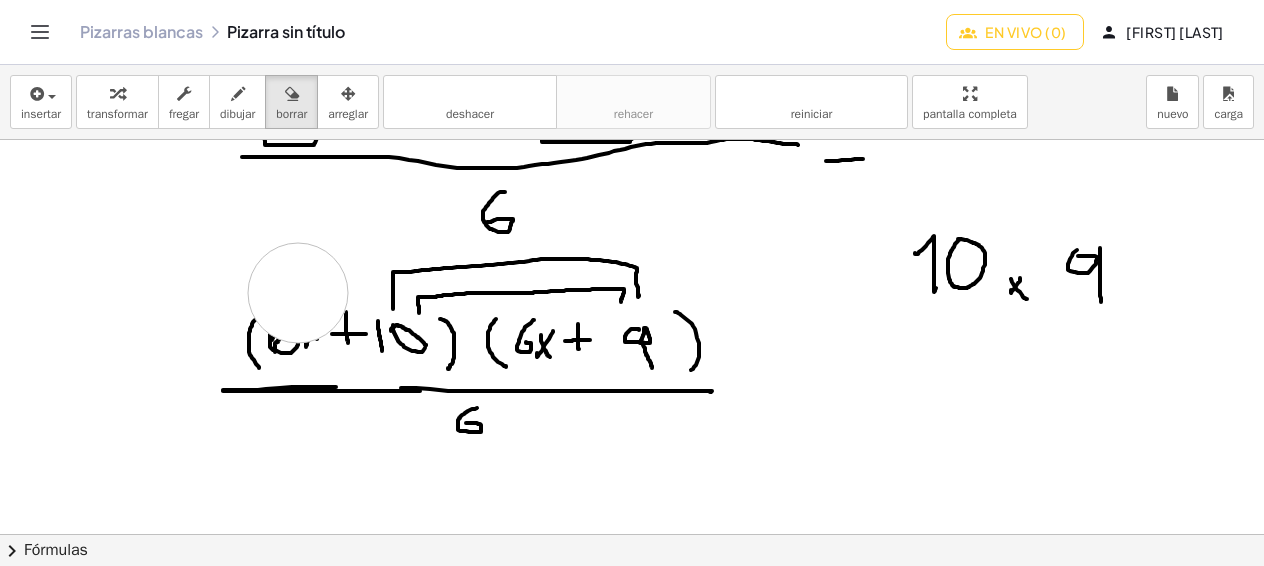 click at bounding box center [632, 297] 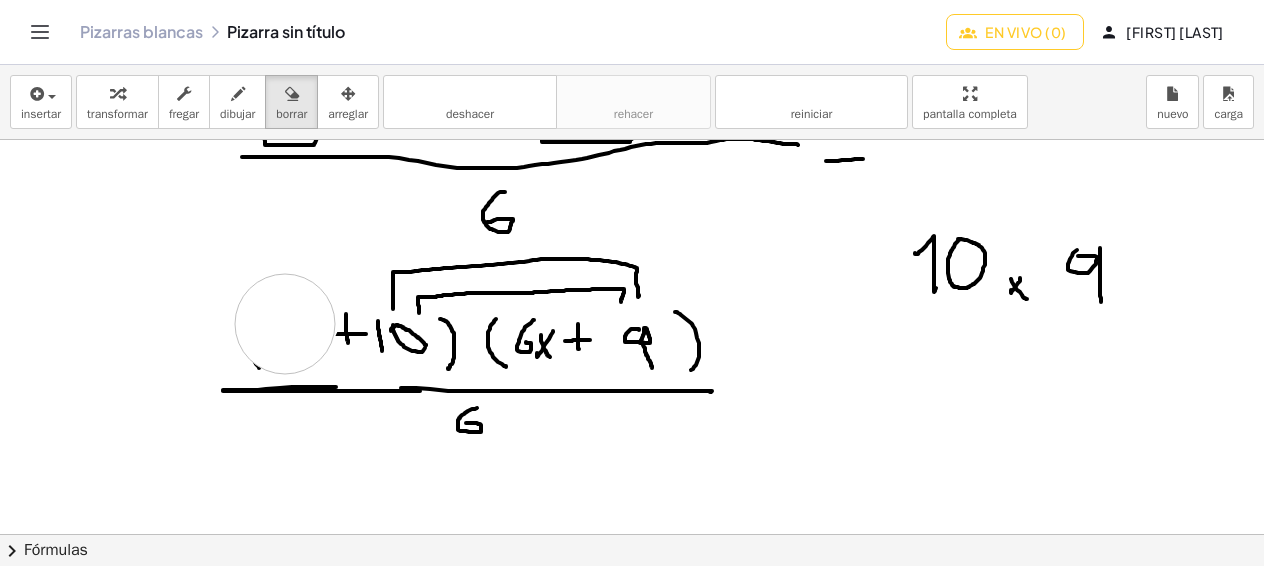 drag, startPoint x: 292, startPoint y: 300, endPoint x: 286, endPoint y: 312, distance: 13.416408 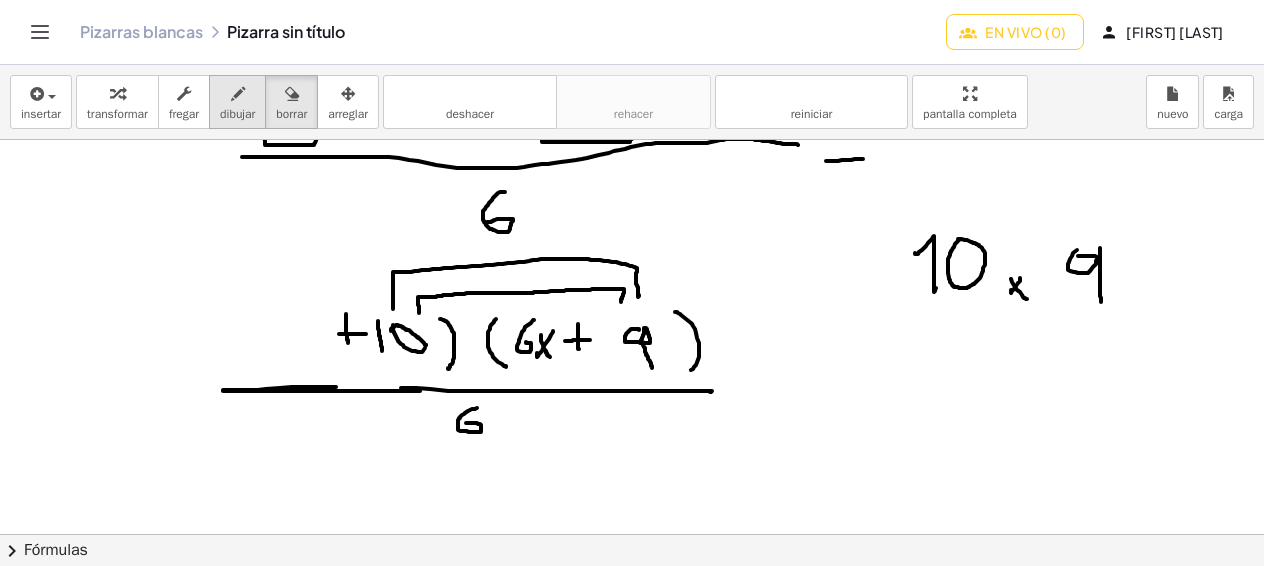 click at bounding box center (238, 94) 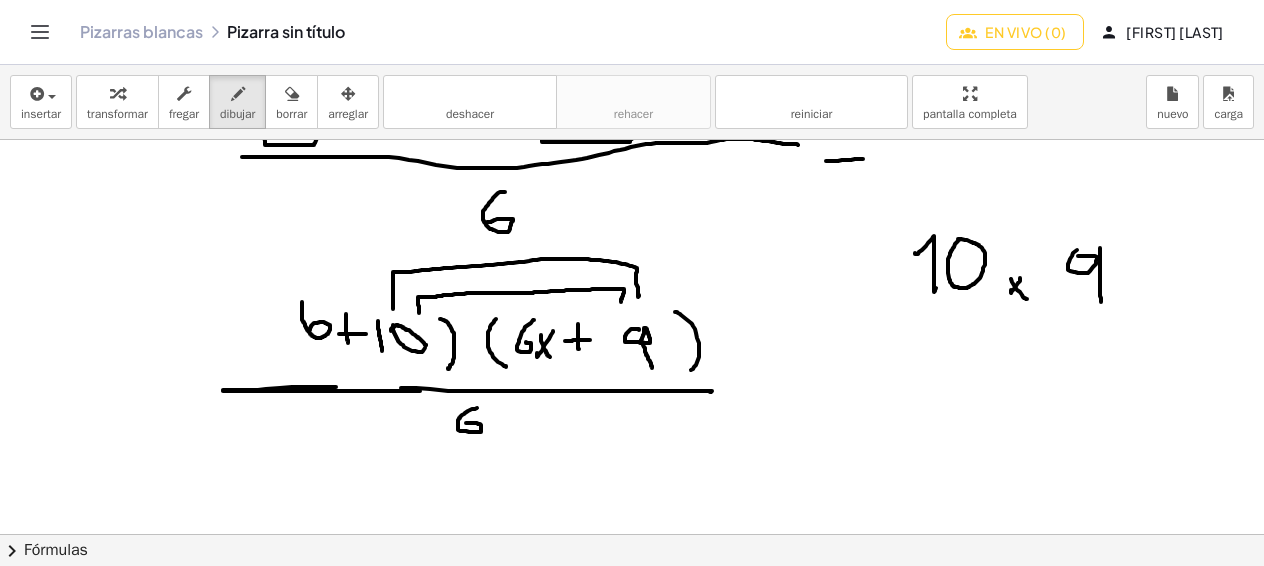 drag, startPoint x: 302, startPoint y: 302, endPoint x: 311, endPoint y: 331, distance: 30.364452 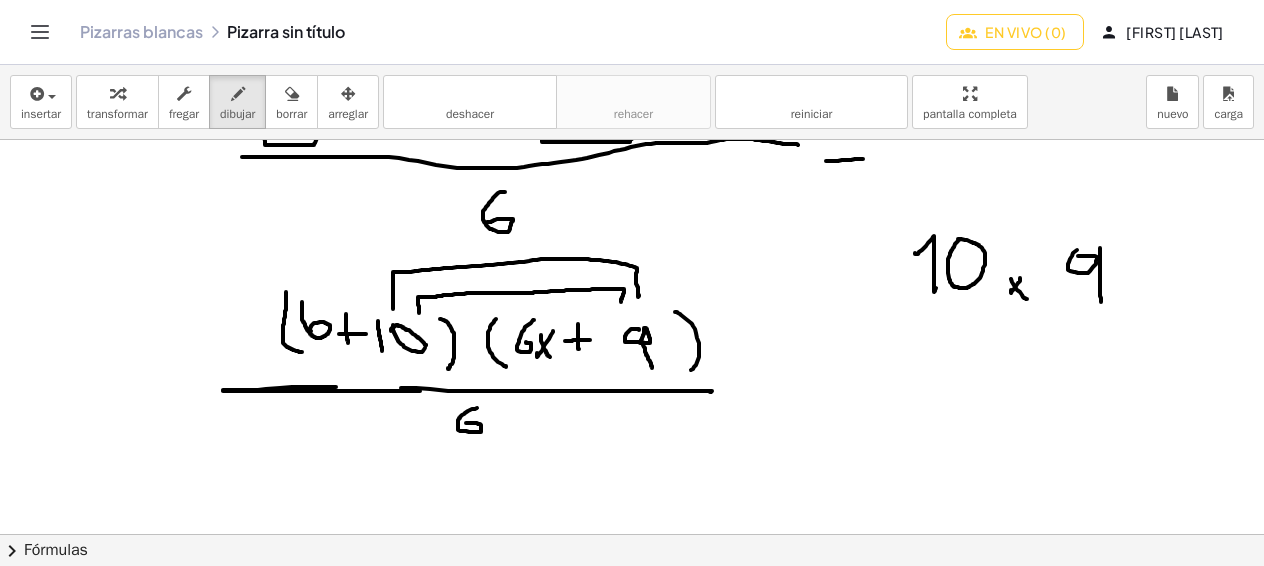 drag, startPoint x: 286, startPoint y: 292, endPoint x: 303, endPoint y: 353, distance: 63.324562 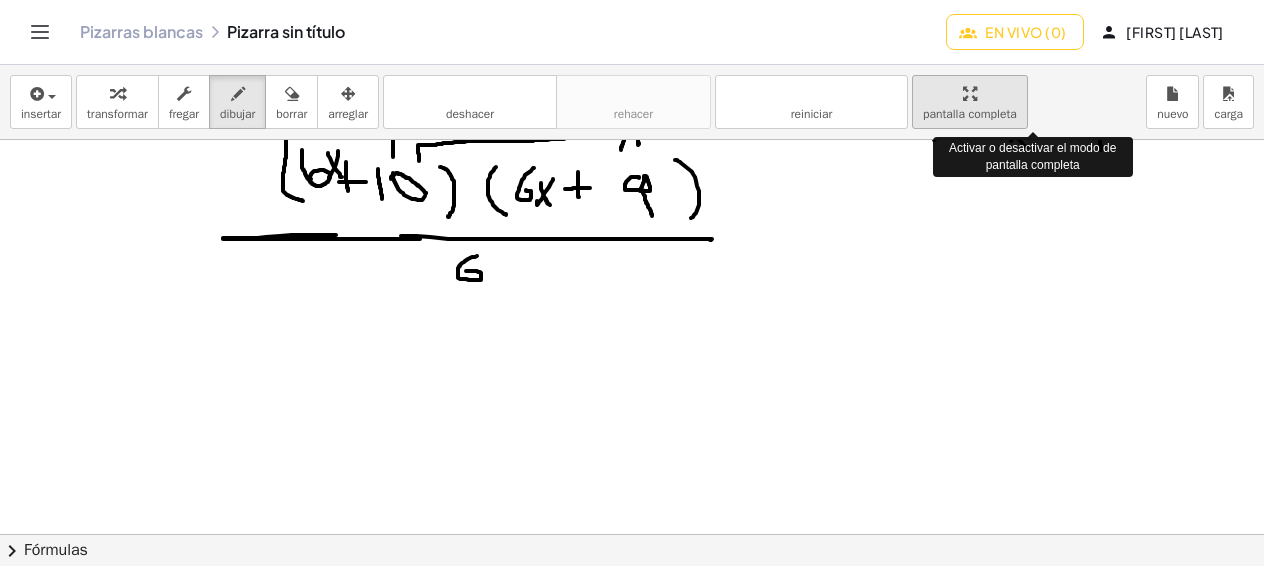 scroll, scrollTop: 640, scrollLeft: 0, axis: vertical 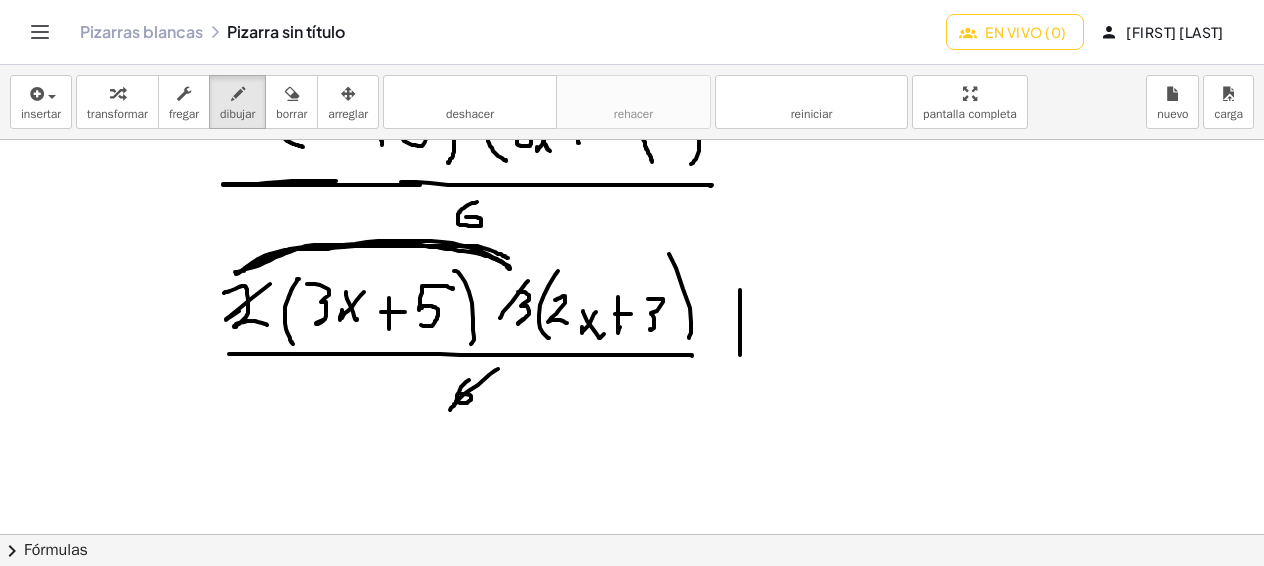 drag, startPoint x: 740, startPoint y: 290, endPoint x: 743, endPoint y: 368, distance: 78.05767 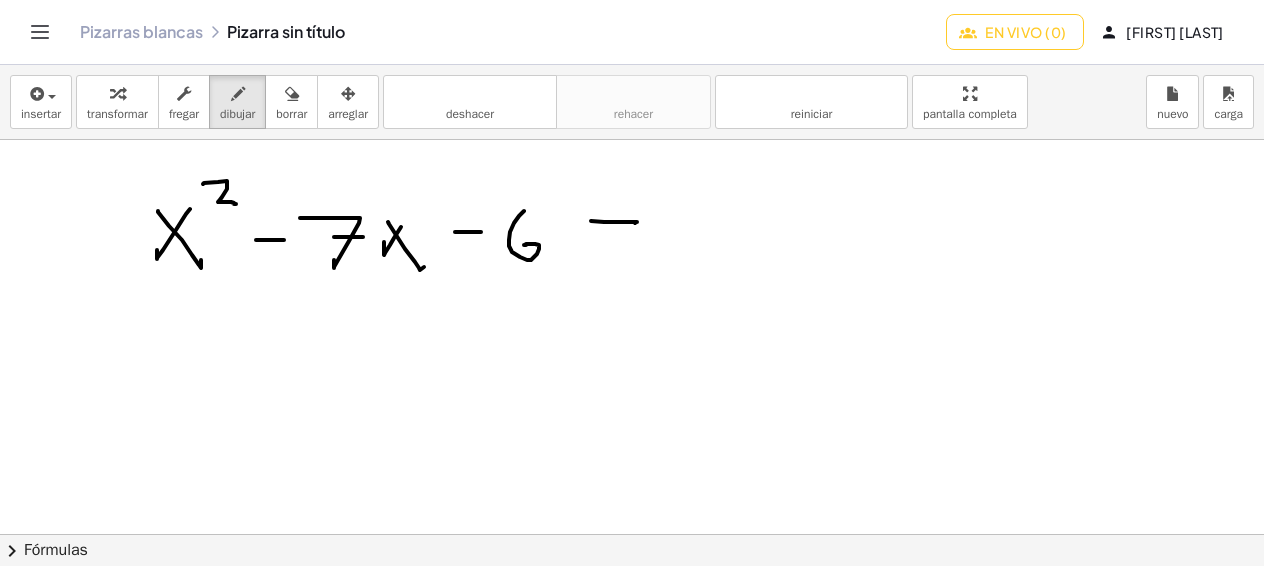 scroll, scrollTop: 948, scrollLeft: 0, axis: vertical 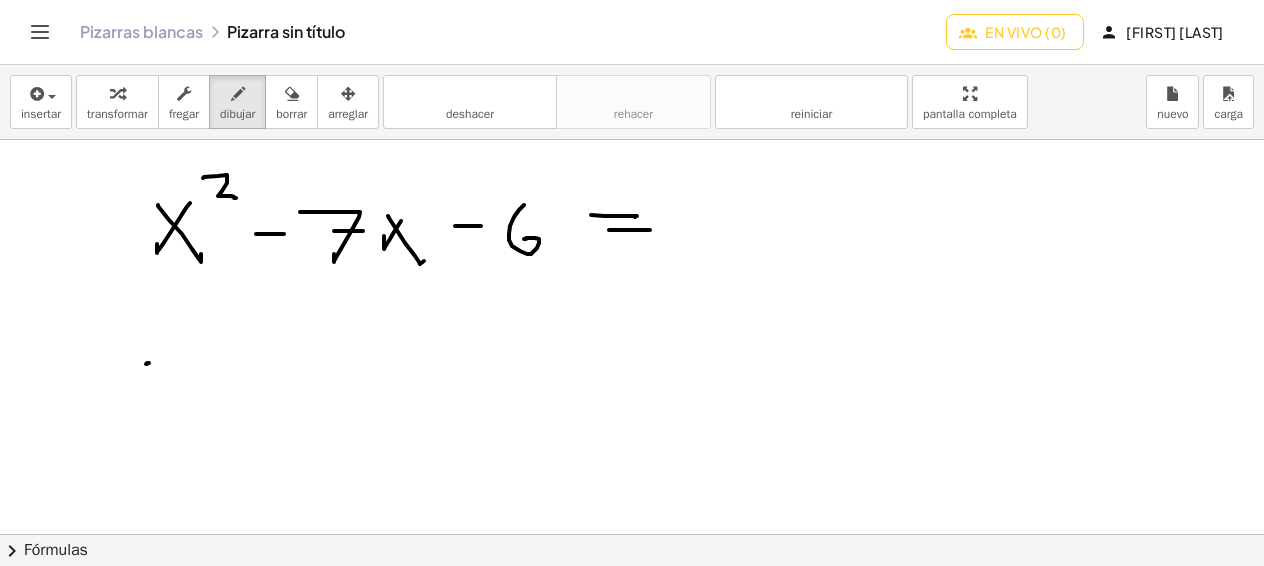 click at bounding box center [632, -20] 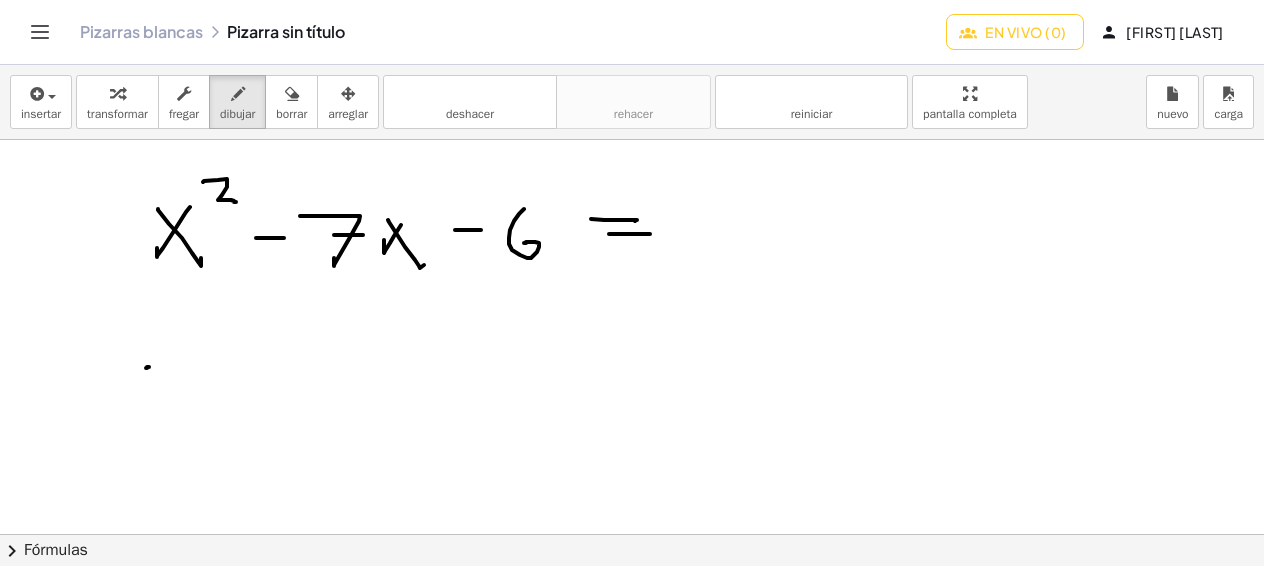 scroll, scrollTop: 948, scrollLeft: 0, axis: vertical 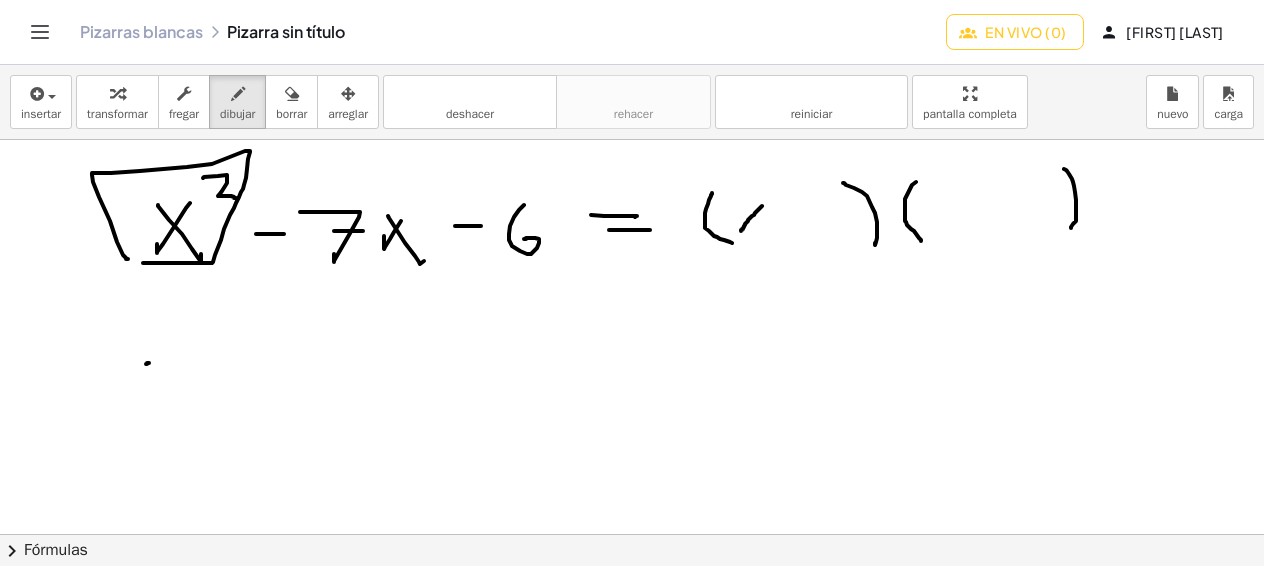 drag, startPoint x: 762, startPoint y: 206, endPoint x: 740, endPoint y: 232, distance: 34.058773 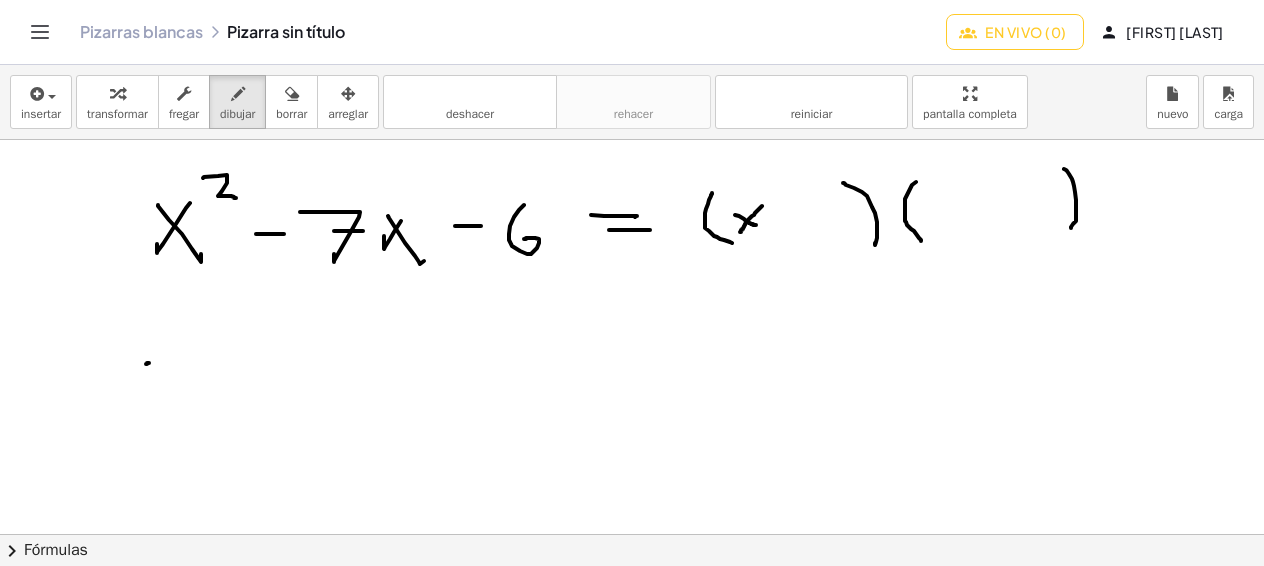 drag, startPoint x: 735, startPoint y: 215, endPoint x: 757, endPoint y: 226, distance: 24.596748 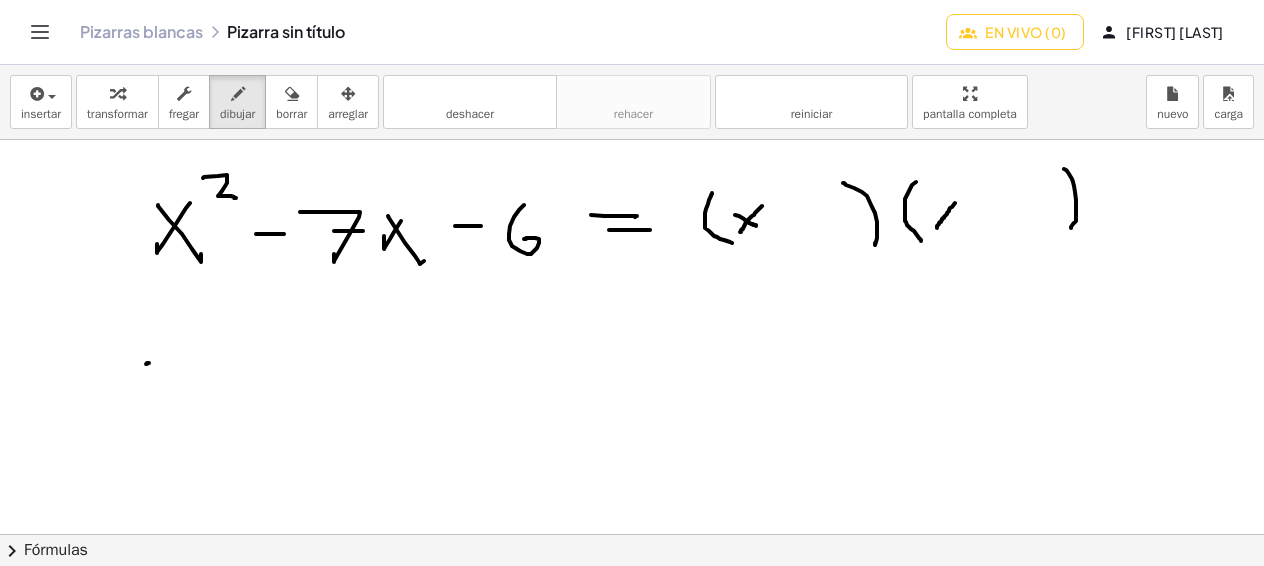 drag, startPoint x: 955, startPoint y: 203, endPoint x: 937, endPoint y: 228, distance: 30.805843 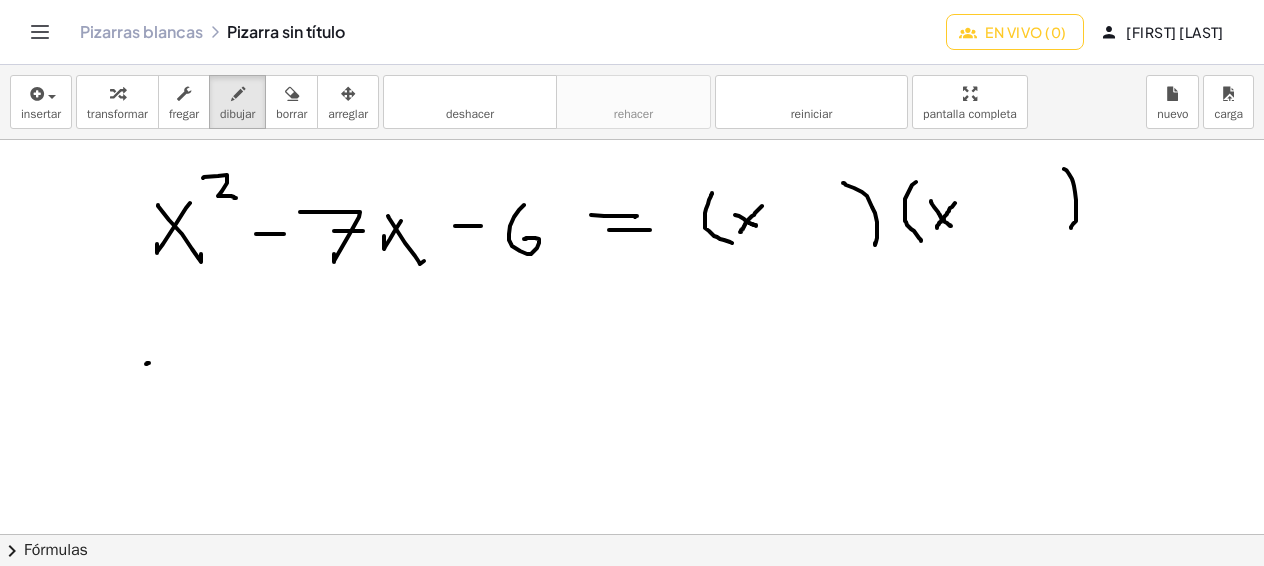 drag, startPoint x: 931, startPoint y: 201, endPoint x: 951, endPoint y: 226, distance: 32.01562 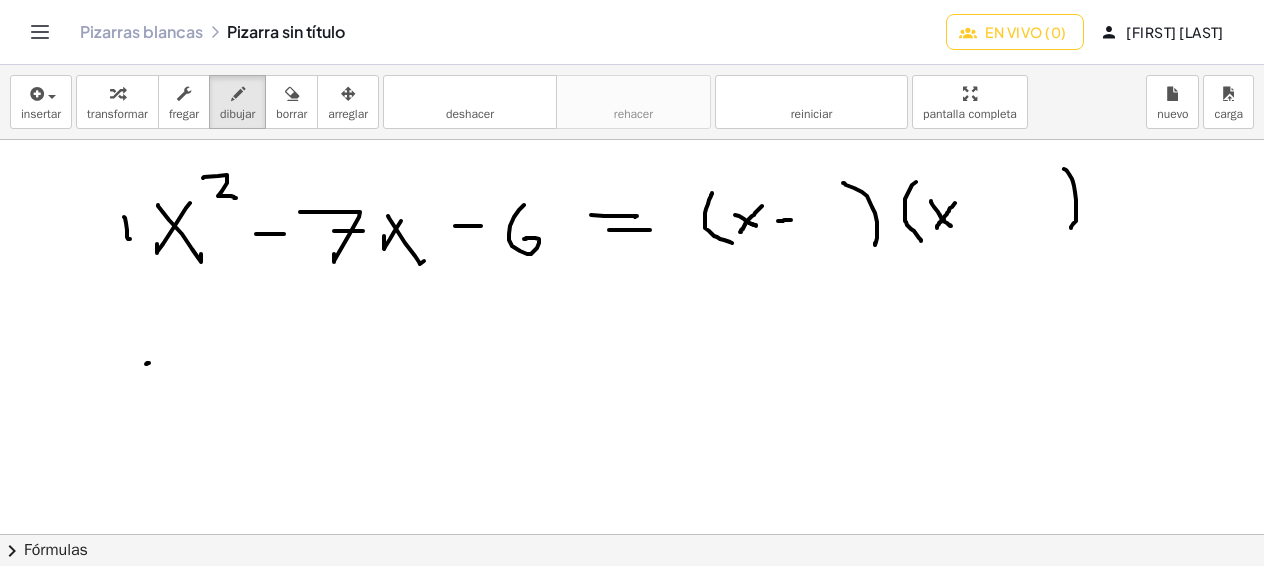 drag, startPoint x: 778, startPoint y: 221, endPoint x: 795, endPoint y: 220, distance: 17.029387 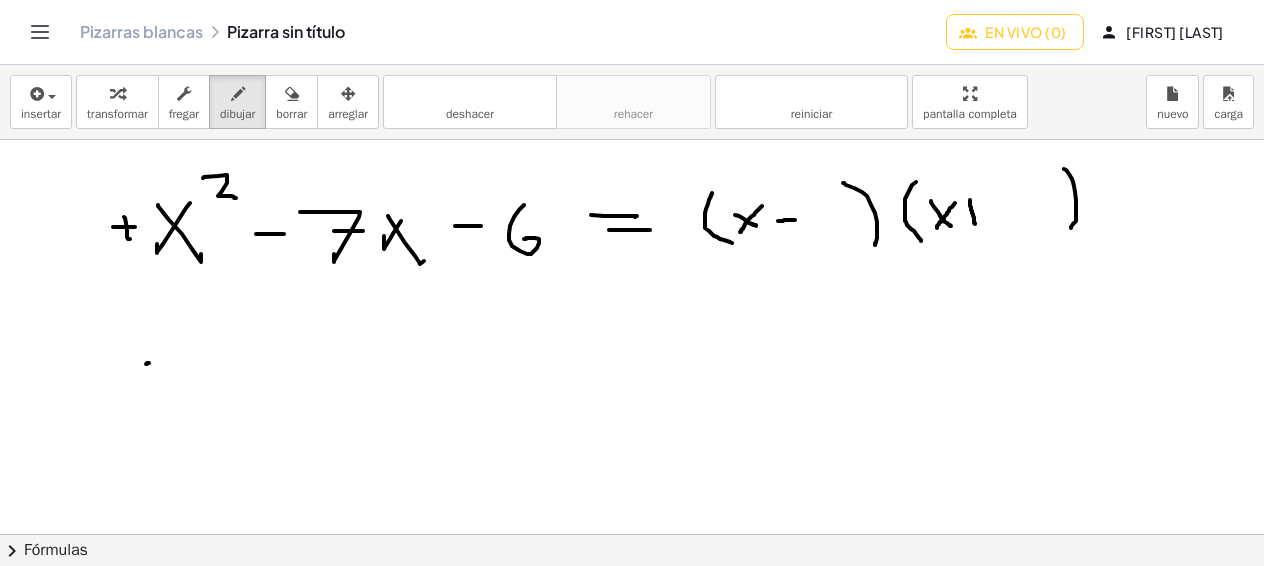 drag, startPoint x: 970, startPoint y: 200, endPoint x: 975, endPoint y: 227, distance: 27.45906 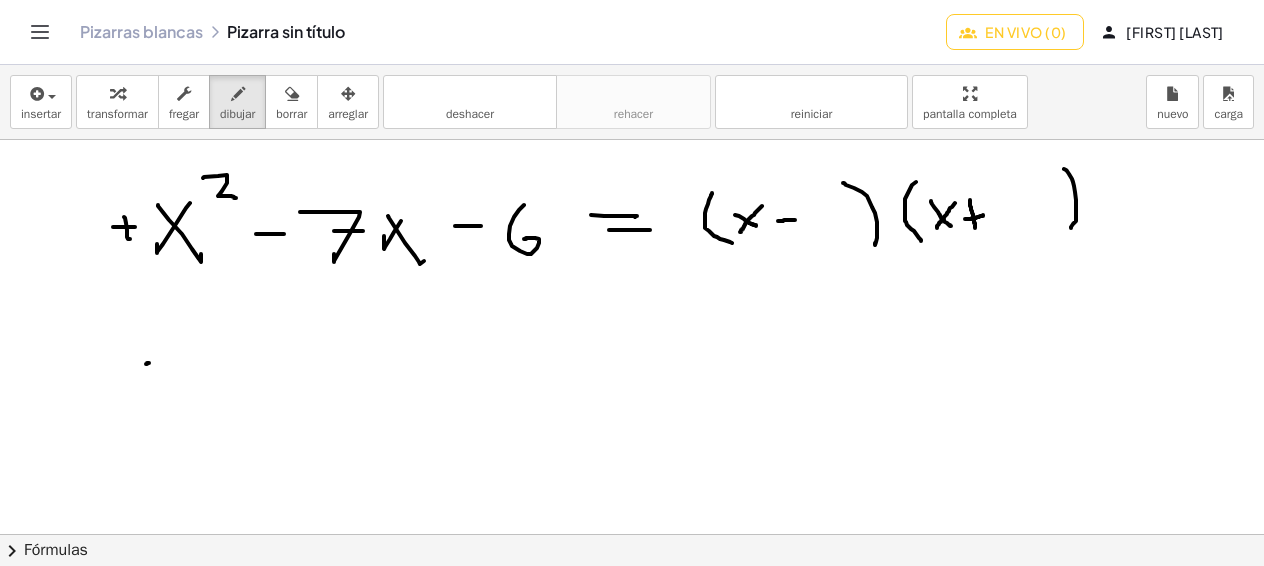 drag, startPoint x: 965, startPoint y: 219, endPoint x: 986, endPoint y: 214, distance: 21.587032 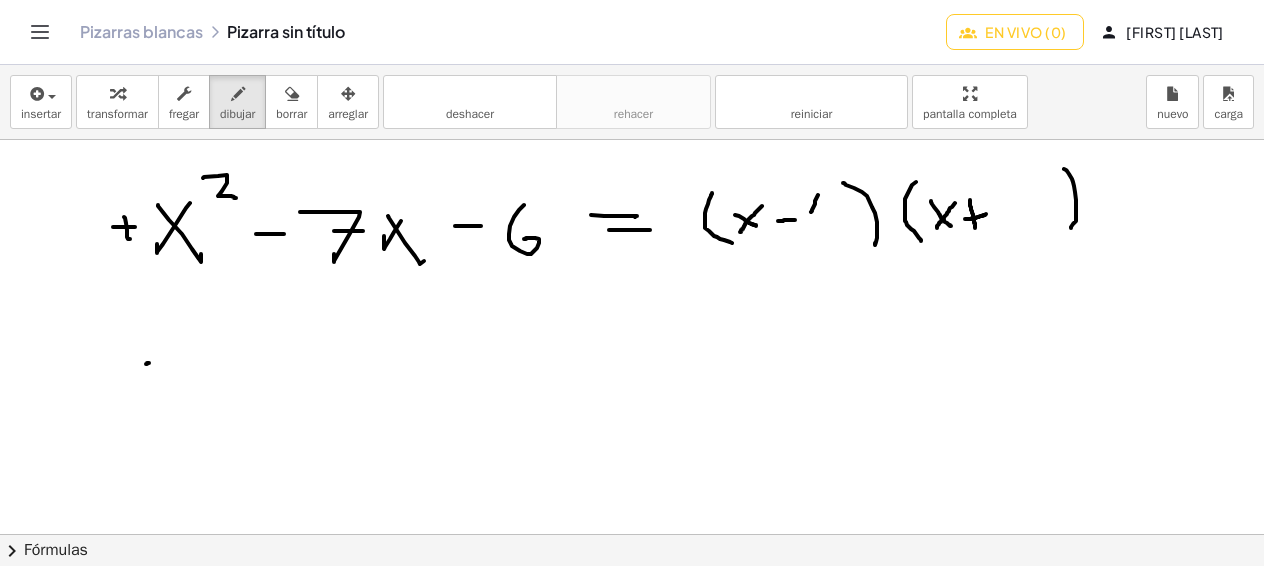 drag, startPoint x: 818, startPoint y: 195, endPoint x: 811, endPoint y: 223, distance: 28.86174 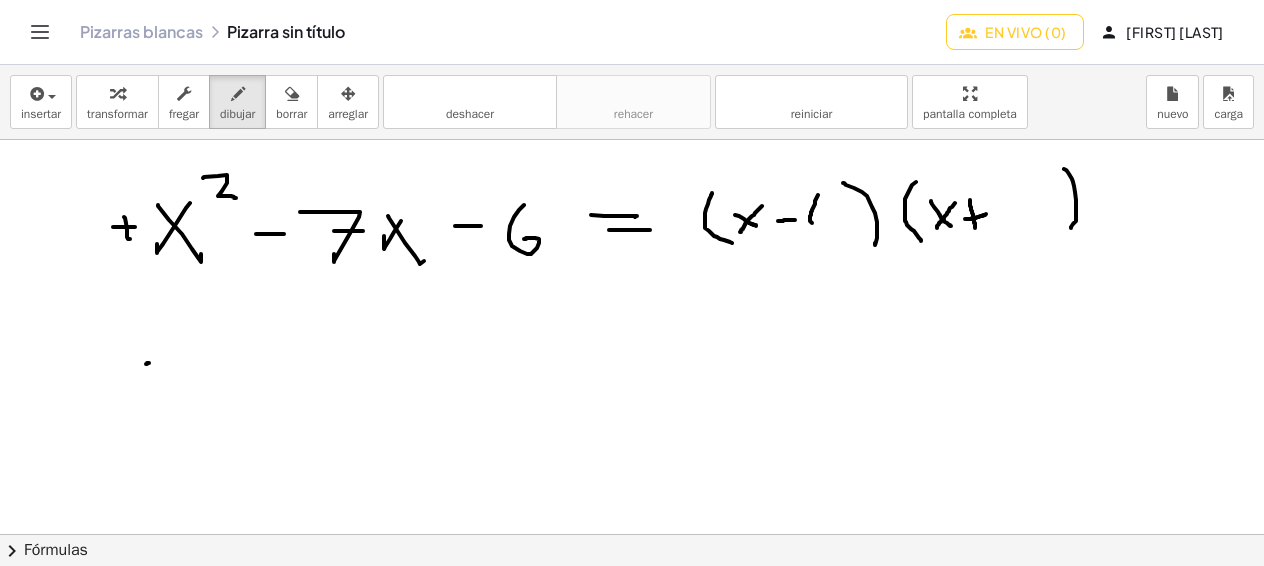 click at bounding box center (632, -20) 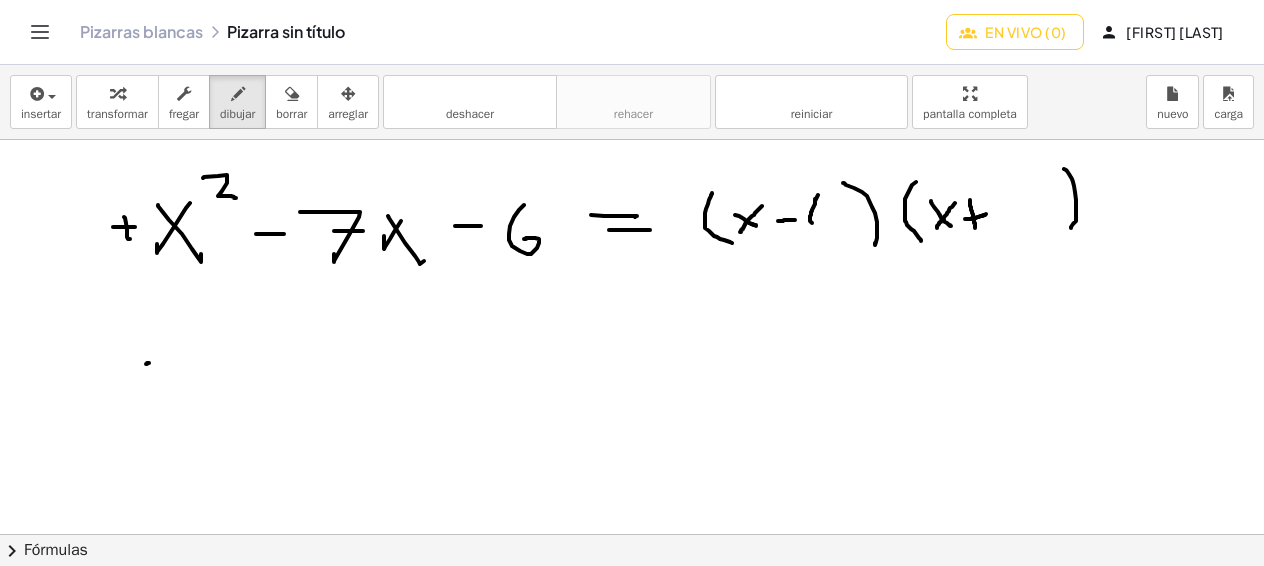 click at bounding box center [632, -20] 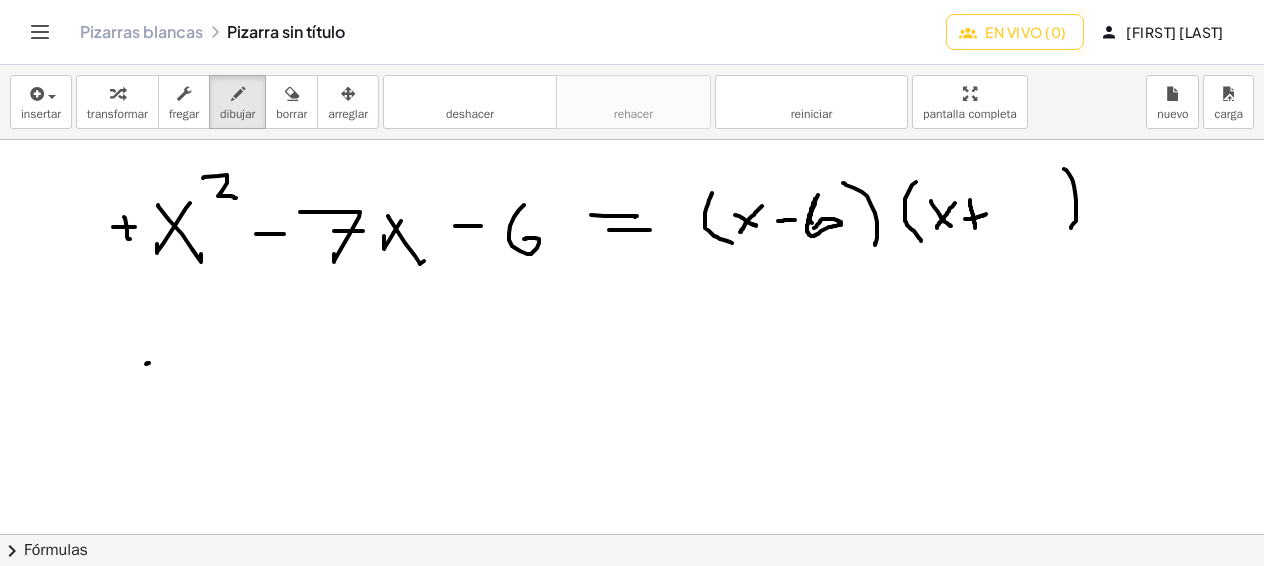 drag, startPoint x: 815, startPoint y: 199, endPoint x: 812, endPoint y: 231, distance: 32.140316 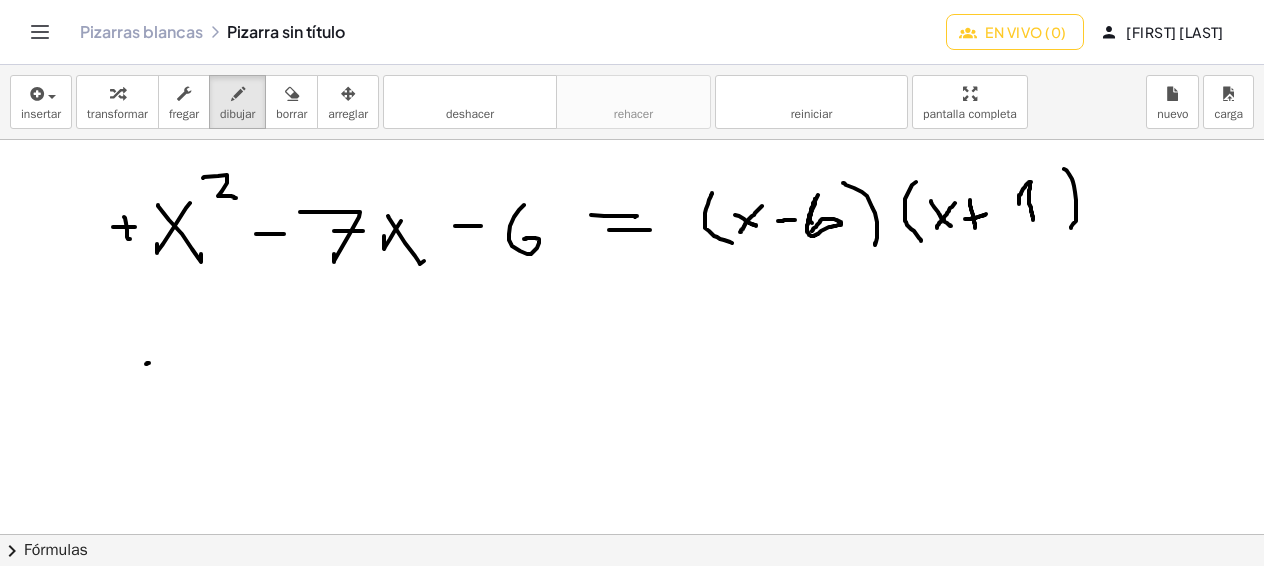 drag, startPoint x: 1019, startPoint y: 204, endPoint x: 1033, endPoint y: 218, distance: 19.79899 